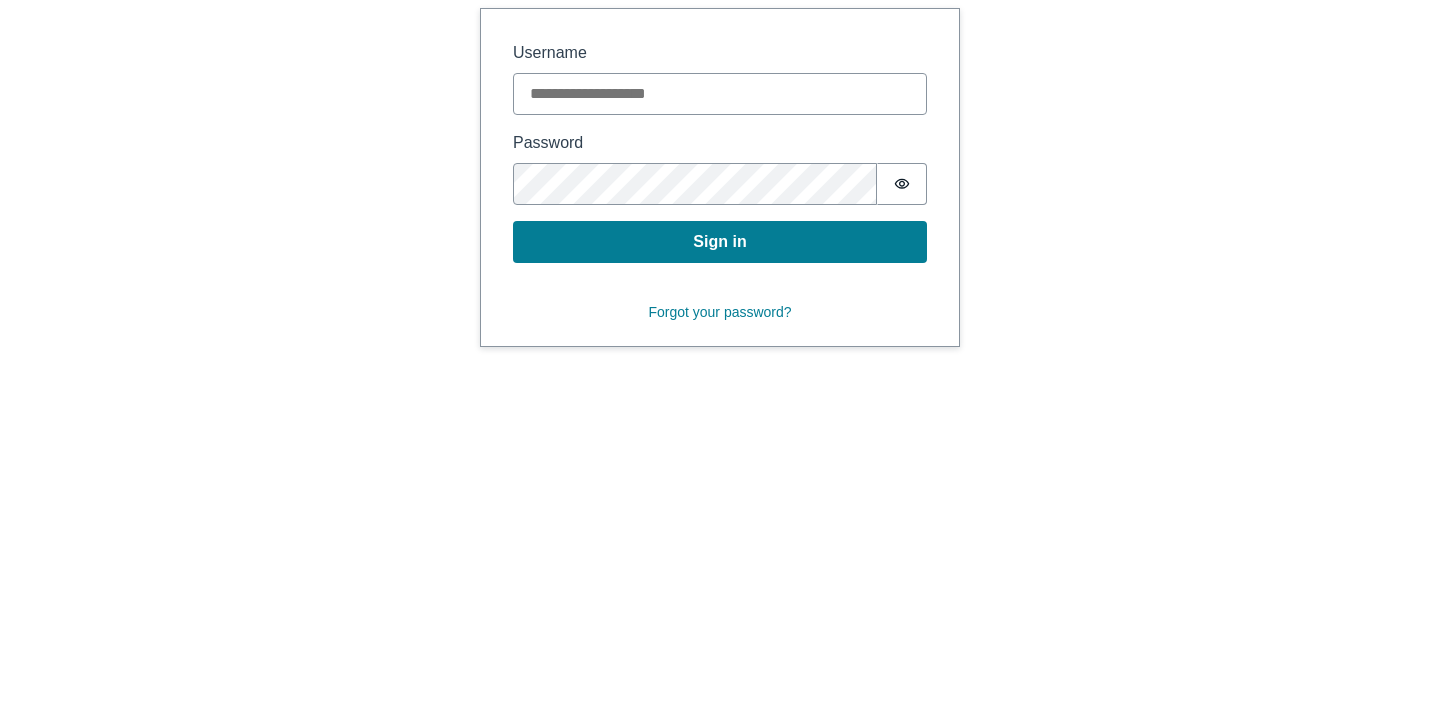 scroll, scrollTop: 0, scrollLeft: 0, axis: both 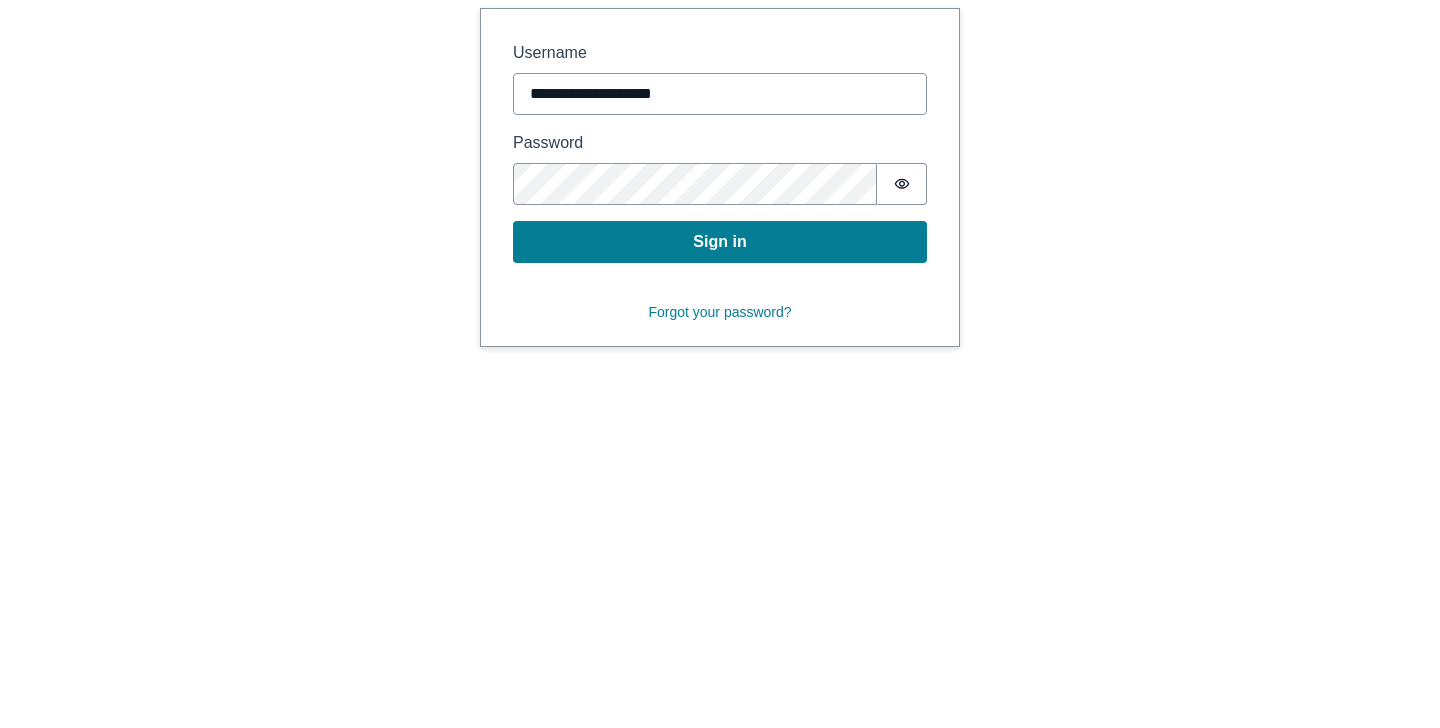 type on "**********" 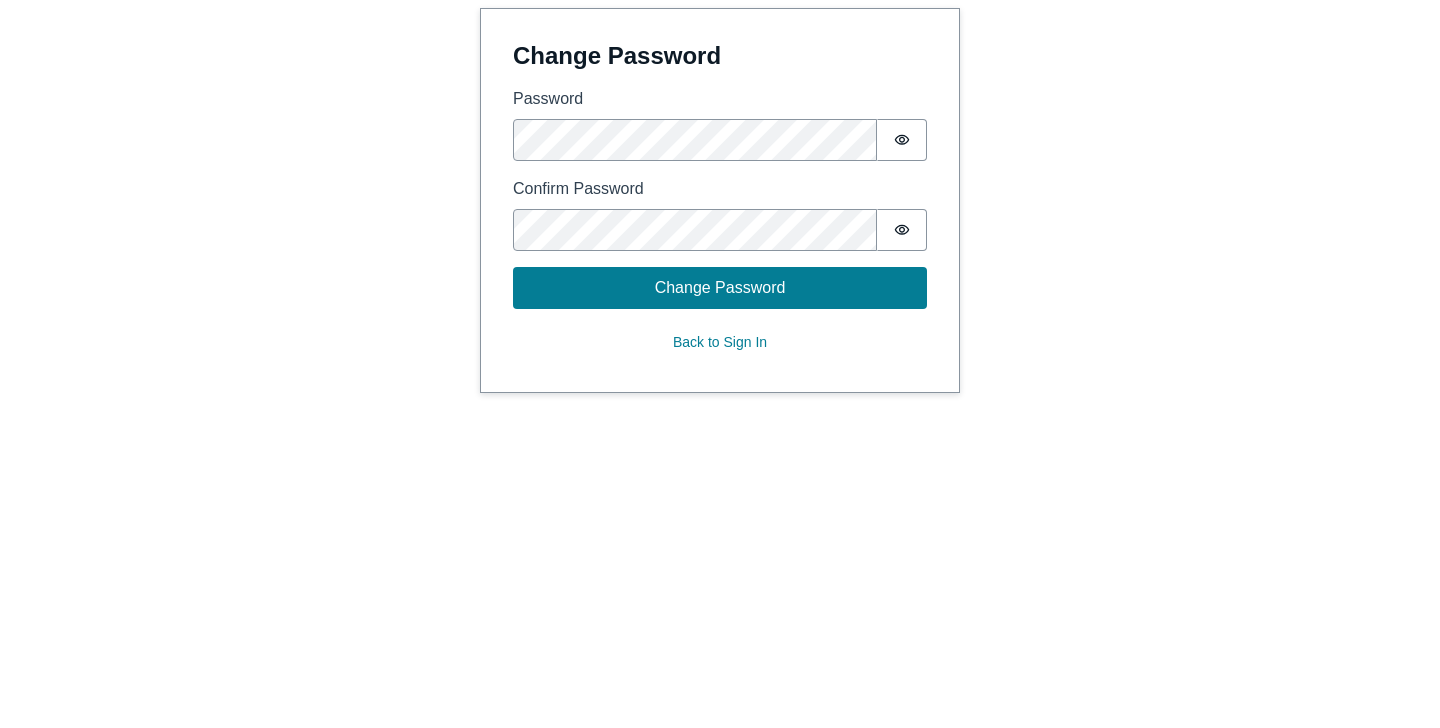 click on "Password is hidden" at bounding box center [902, 140] 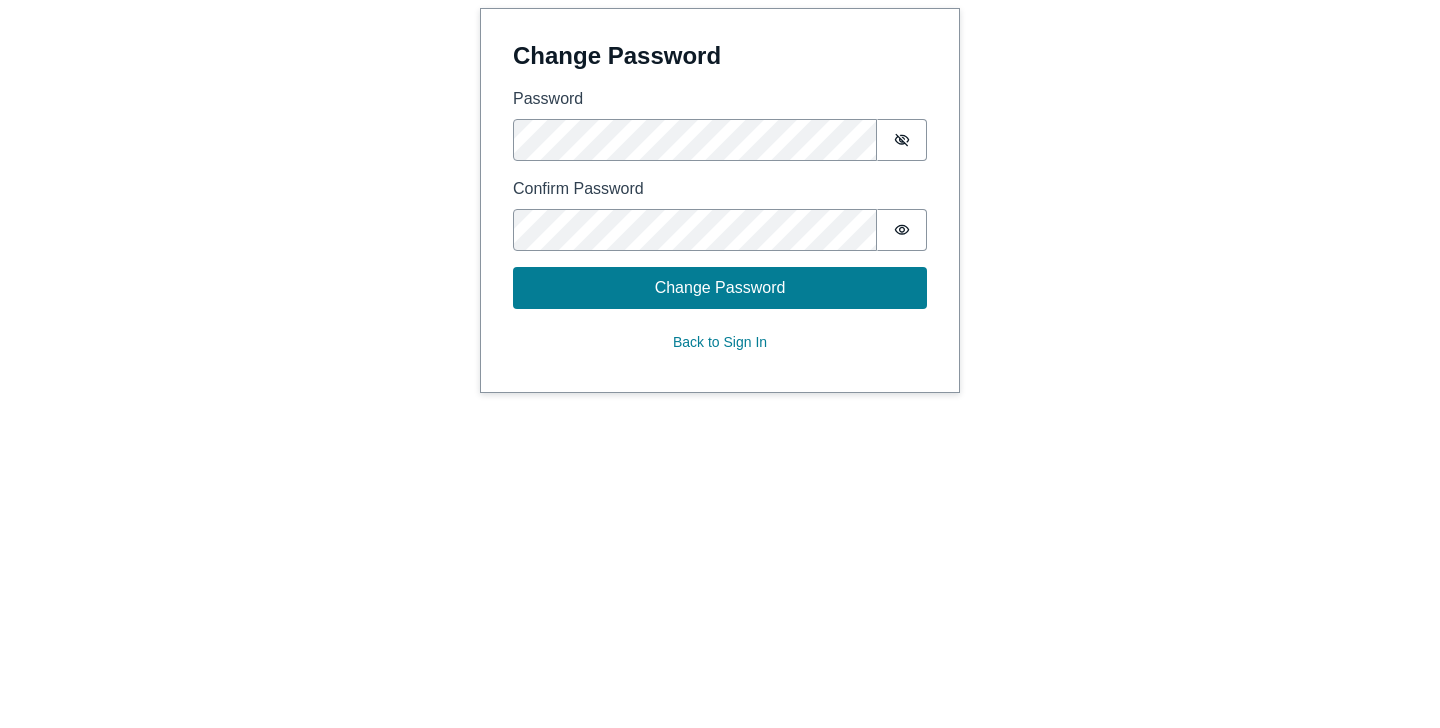 click on "Password is hidden" at bounding box center (902, 230) 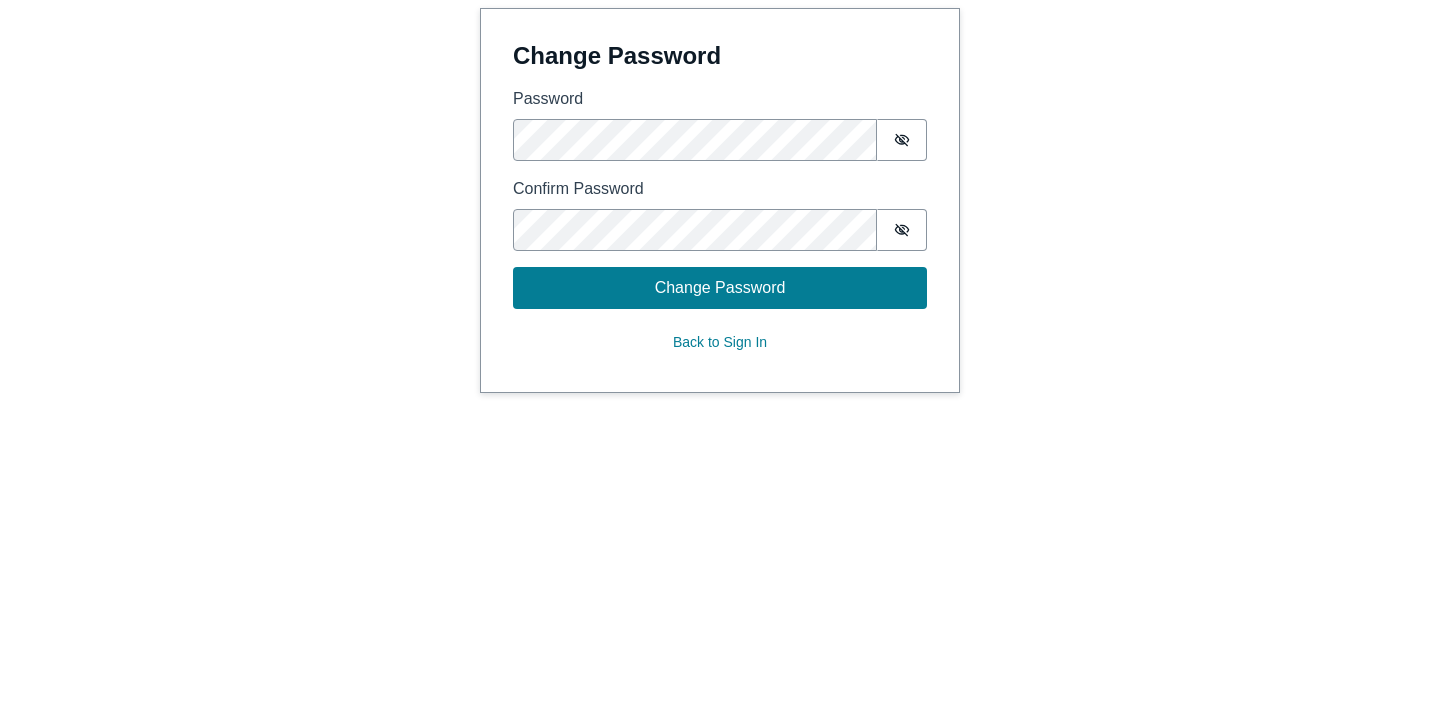 click on "Change Password" at bounding box center [720, 288] 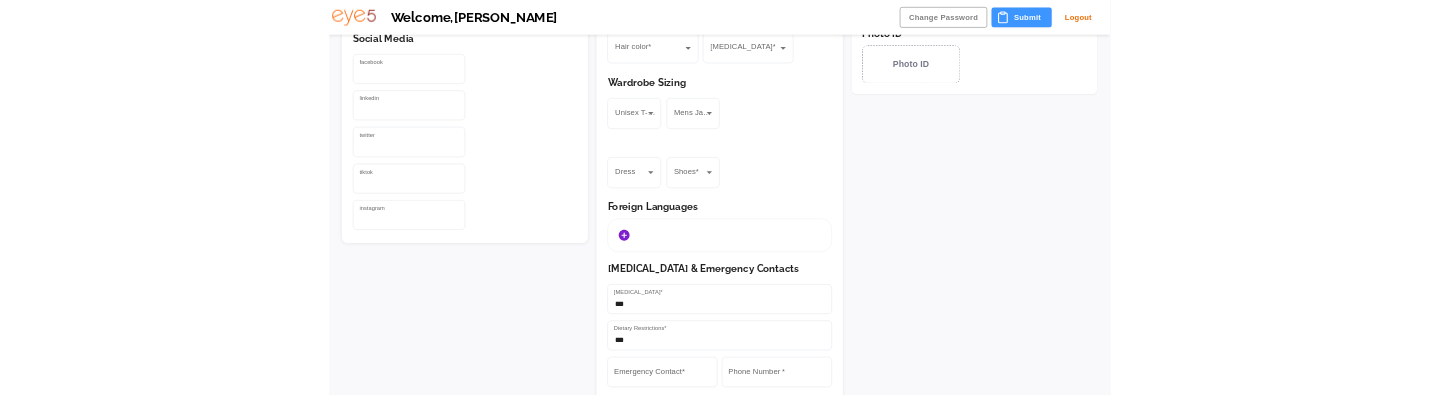 scroll, scrollTop: 867, scrollLeft: 0, axis: vertical 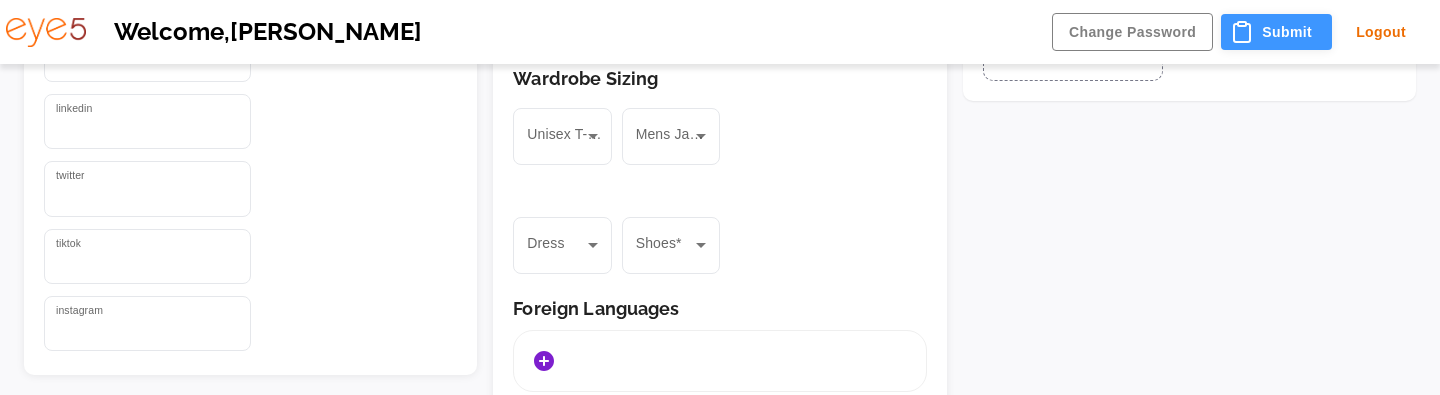 click on "Submit" at bounding box center (1276, 32) 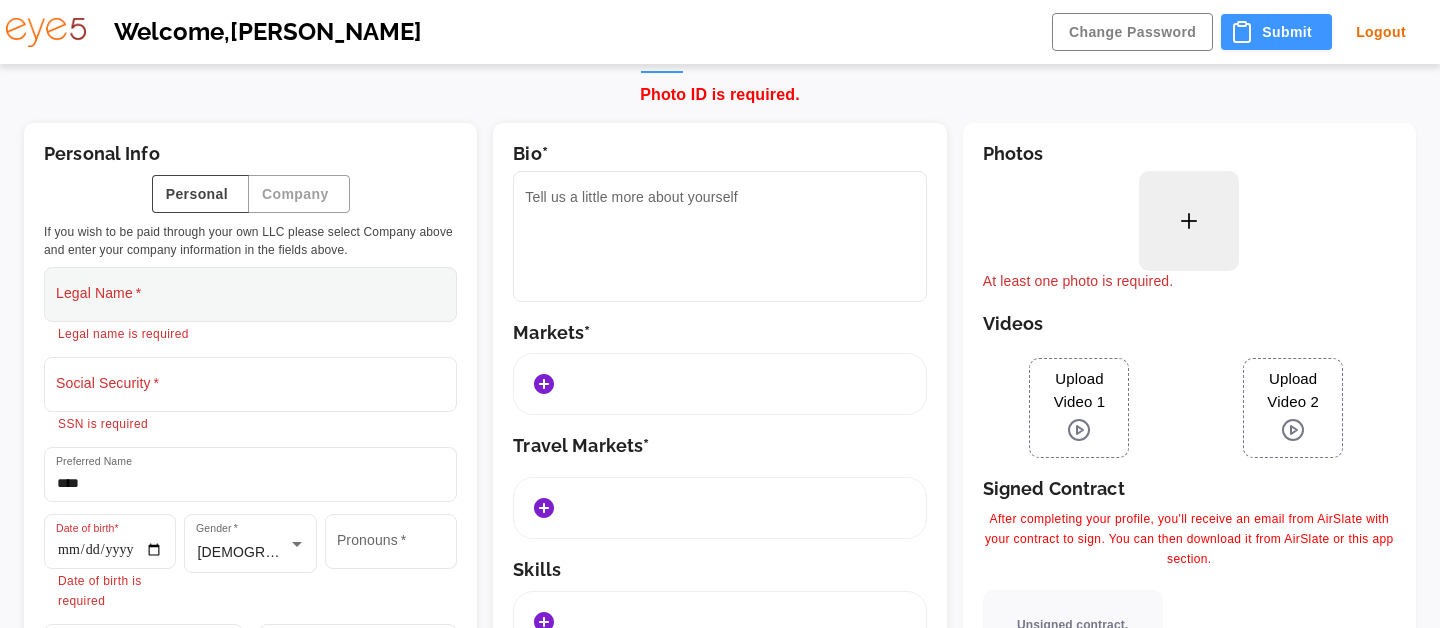 scroll, scrollTop: 42, scrollLeft: 0, axis: vertical 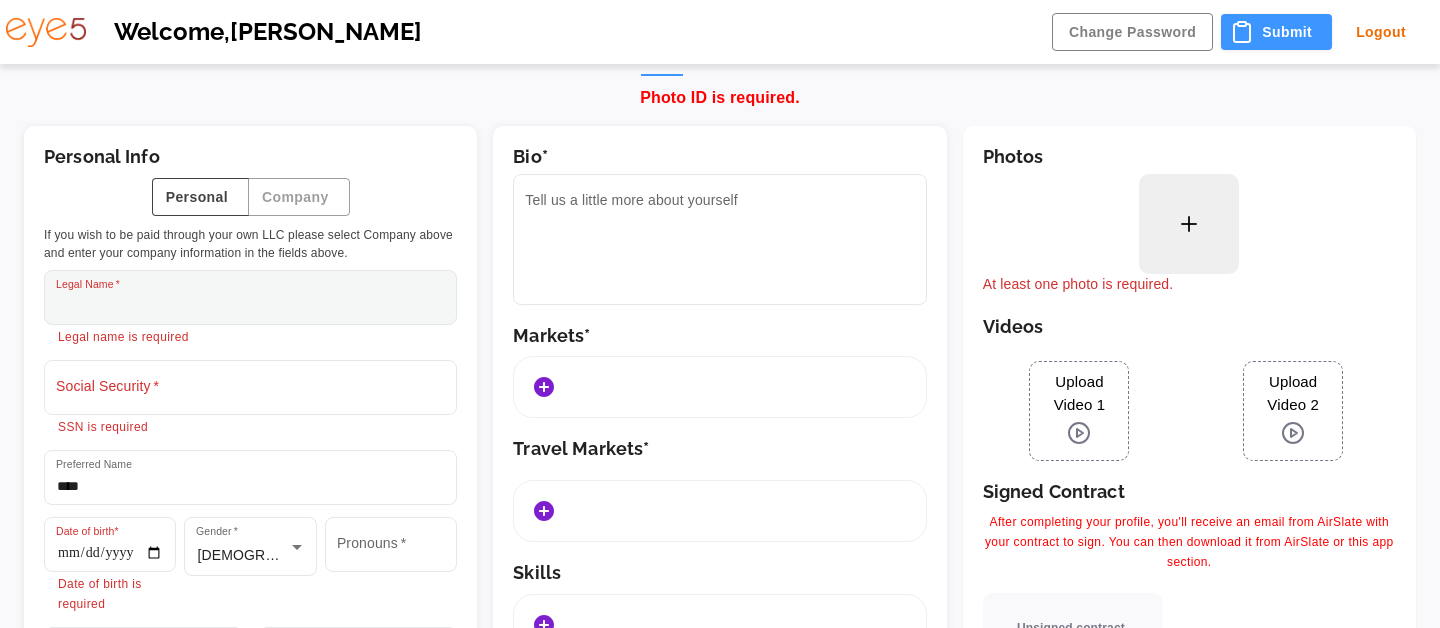 click on "Legal Name   *" at bounding box center (250, 297) 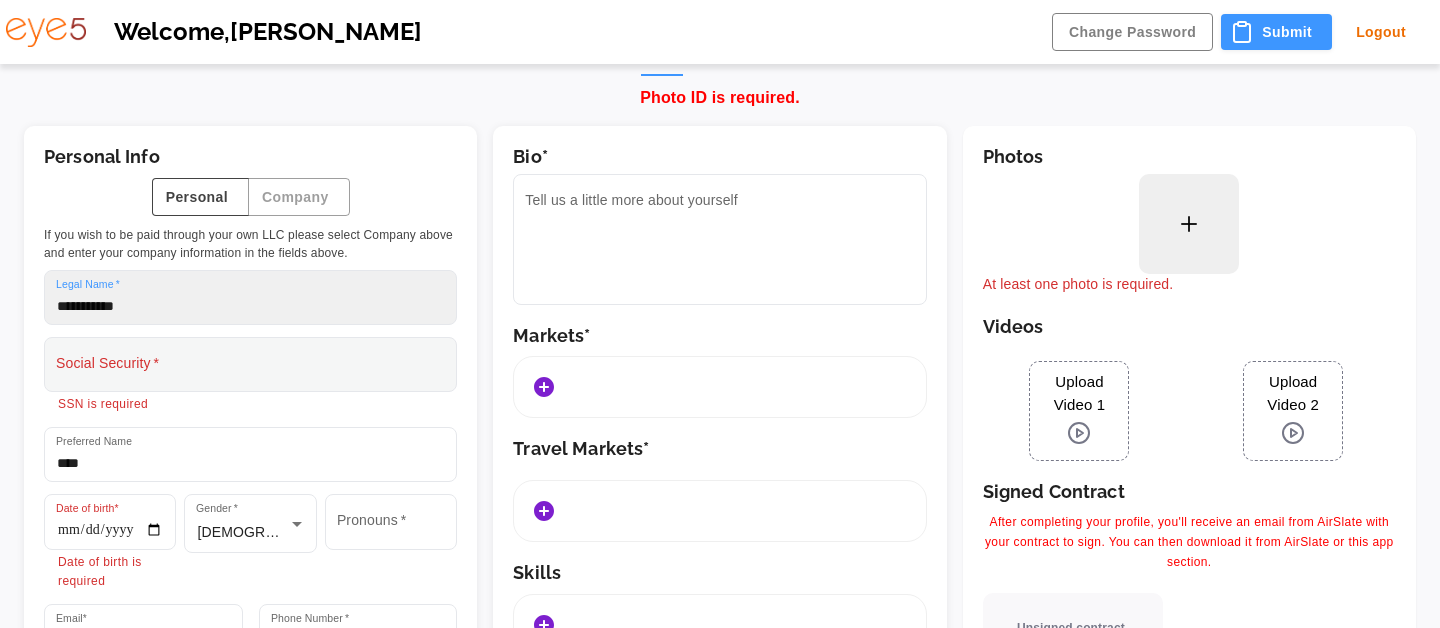 type on "**********" 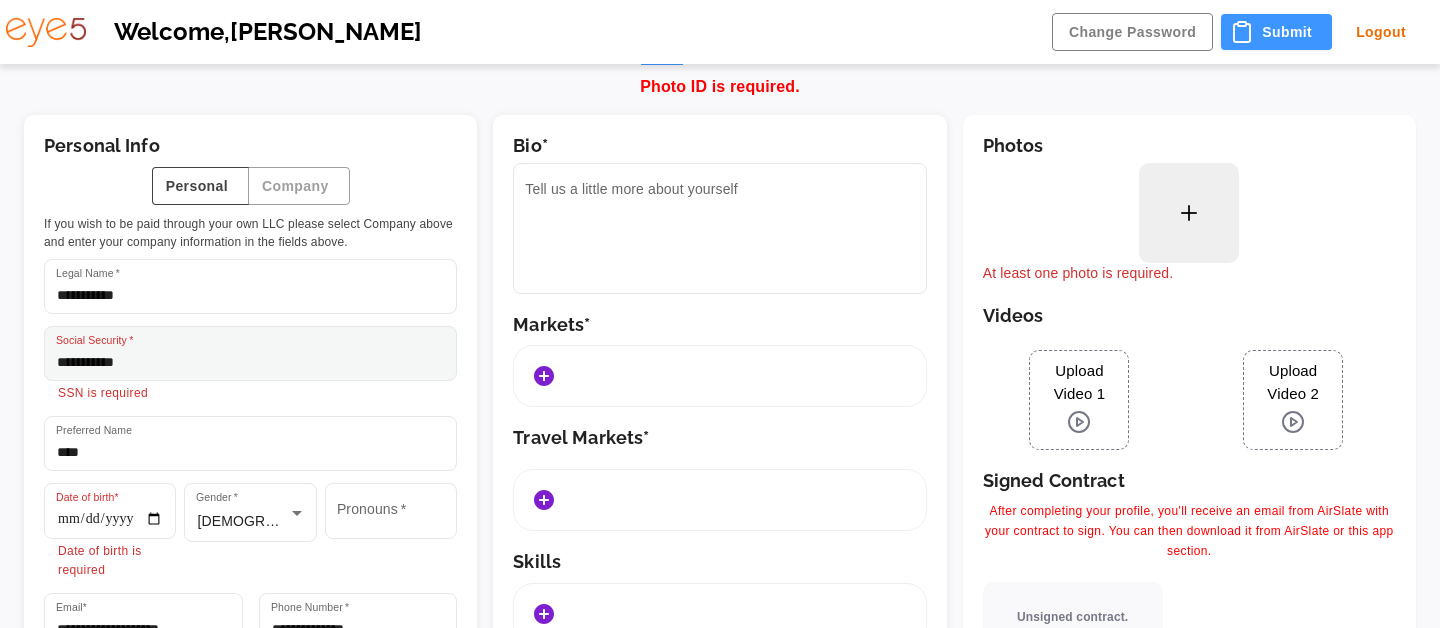 scroll, scrollTop: 58, scrollLeft: 0, axis: vertical 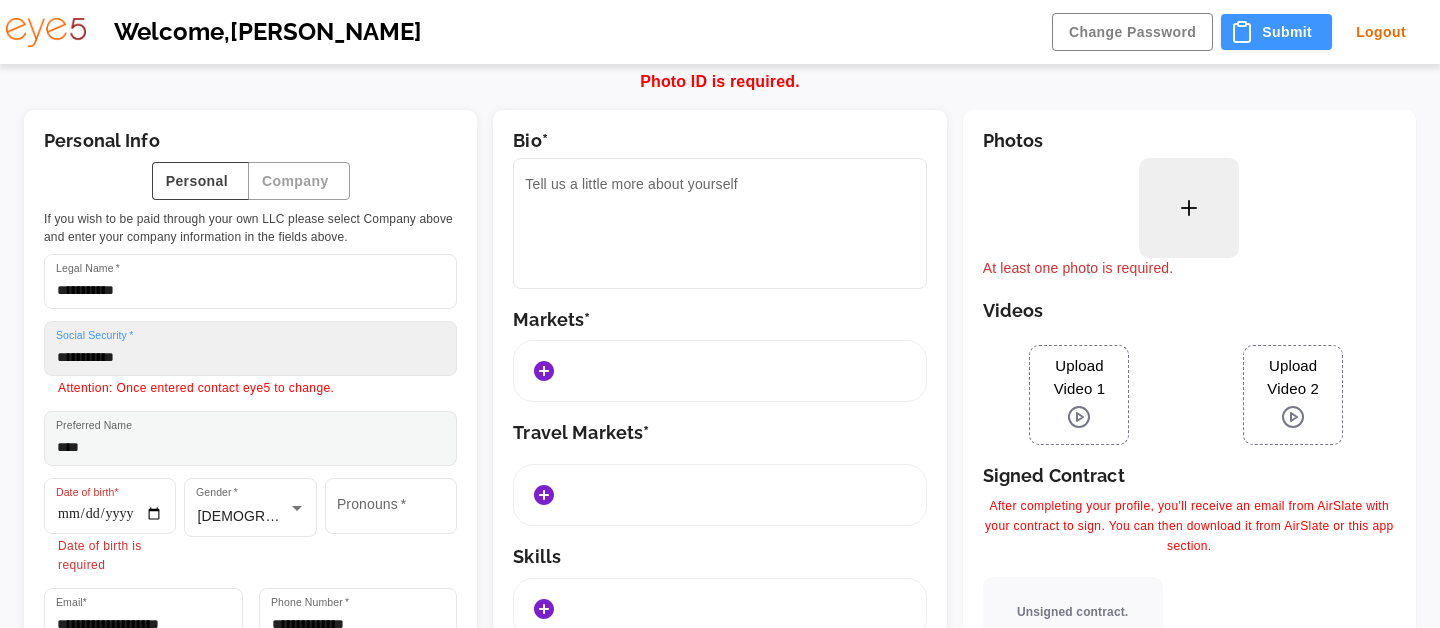 type on "**********" 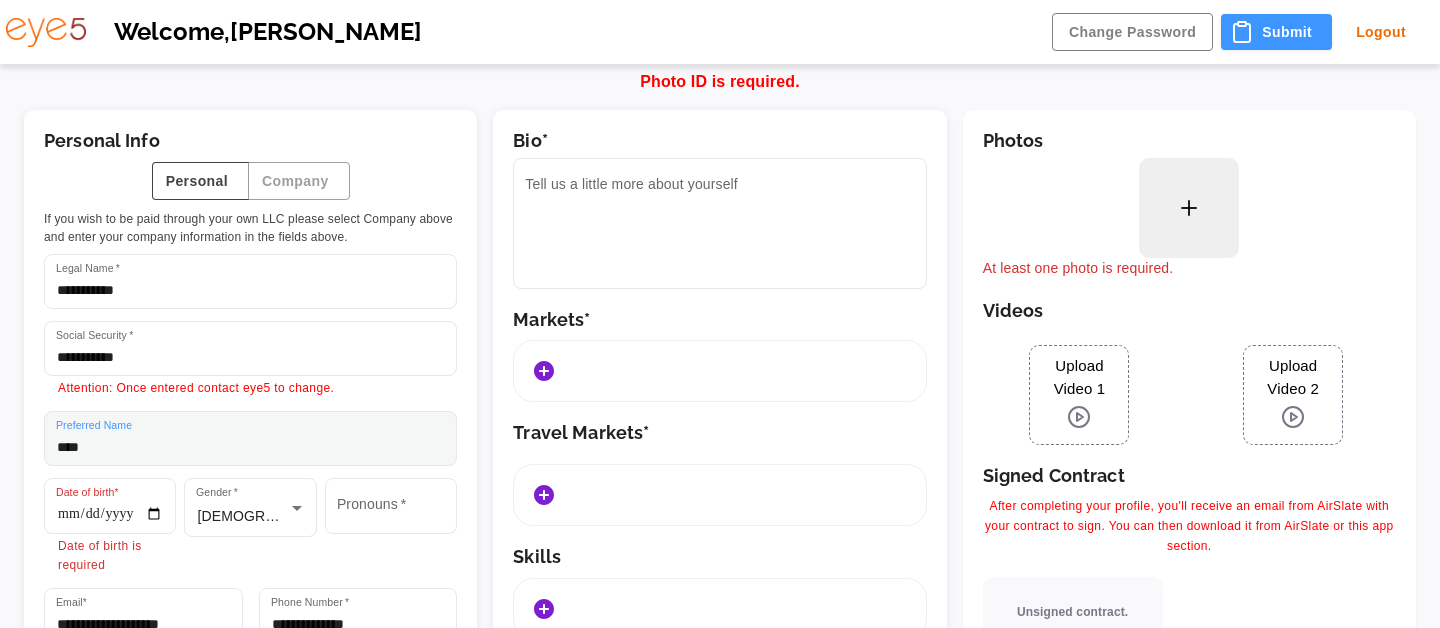 click on "****" at bounding box center [250, 438] 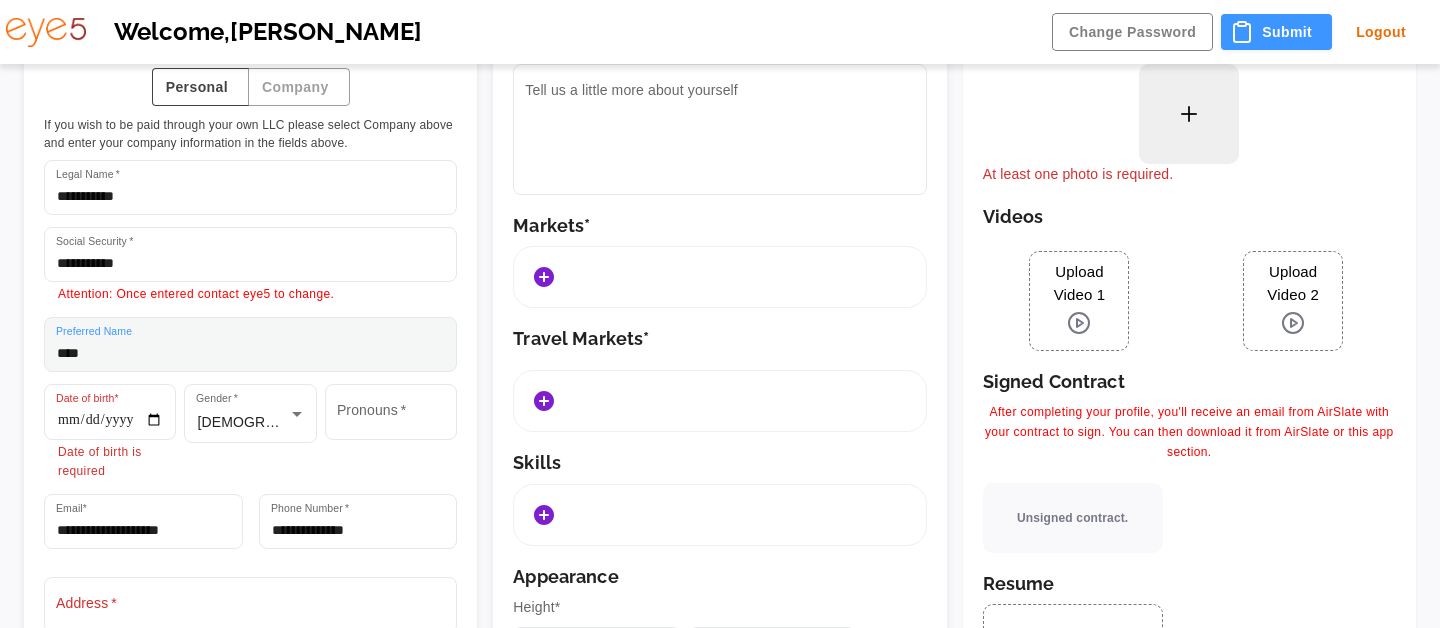 scroll, scrollTop: 161, scrollLeft: 0, axis: vertical 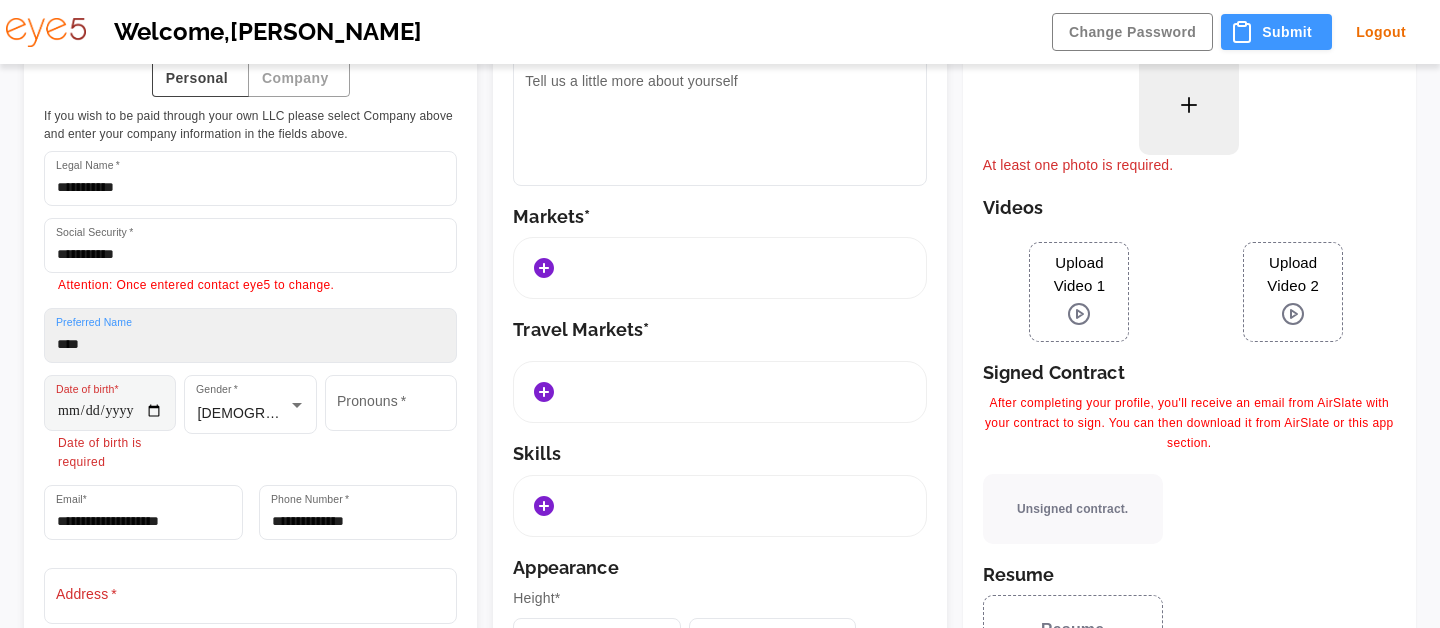 click on "Date of birth*" at bounding box center [110, 402] 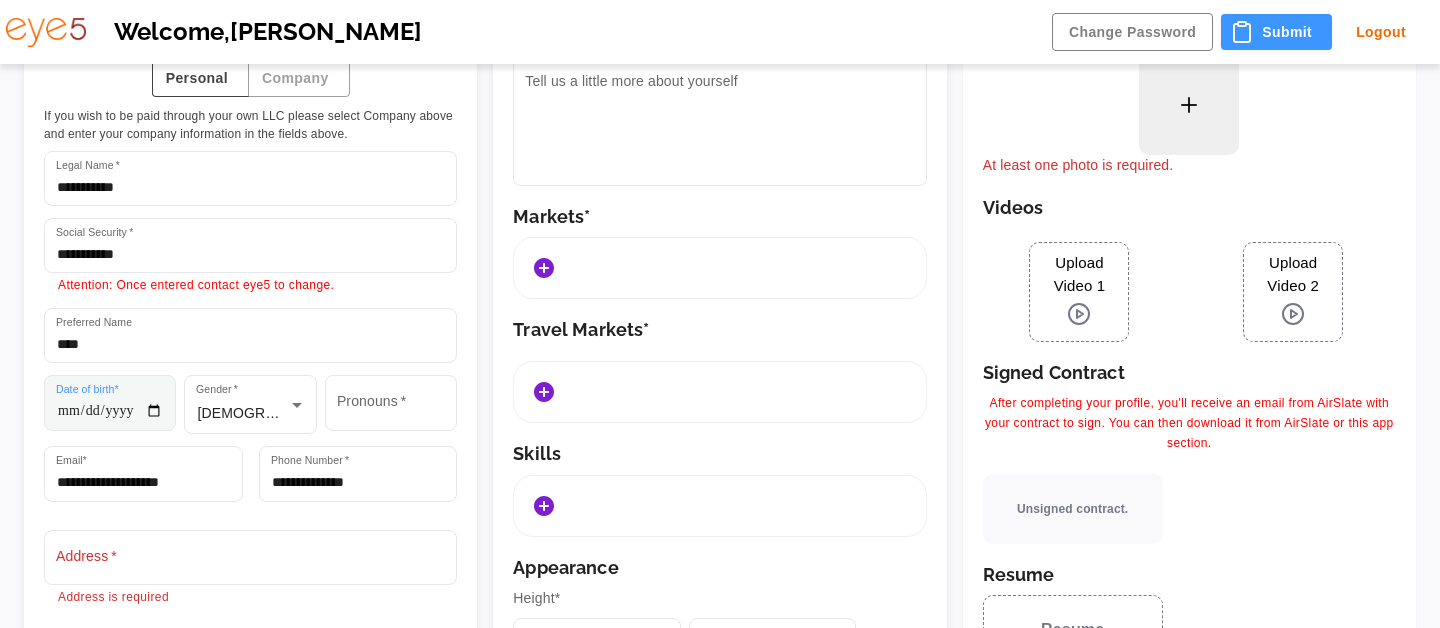 click on "**********" at bounding box center (110, 402) 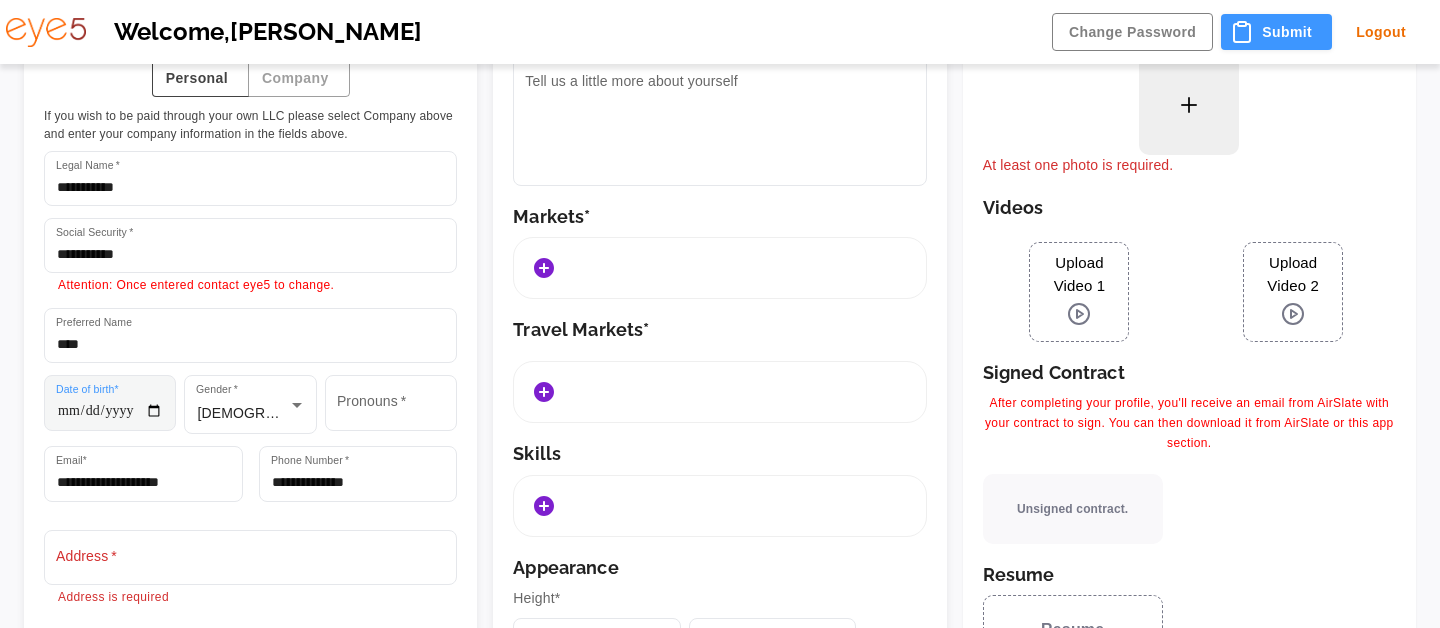 type on "**********" 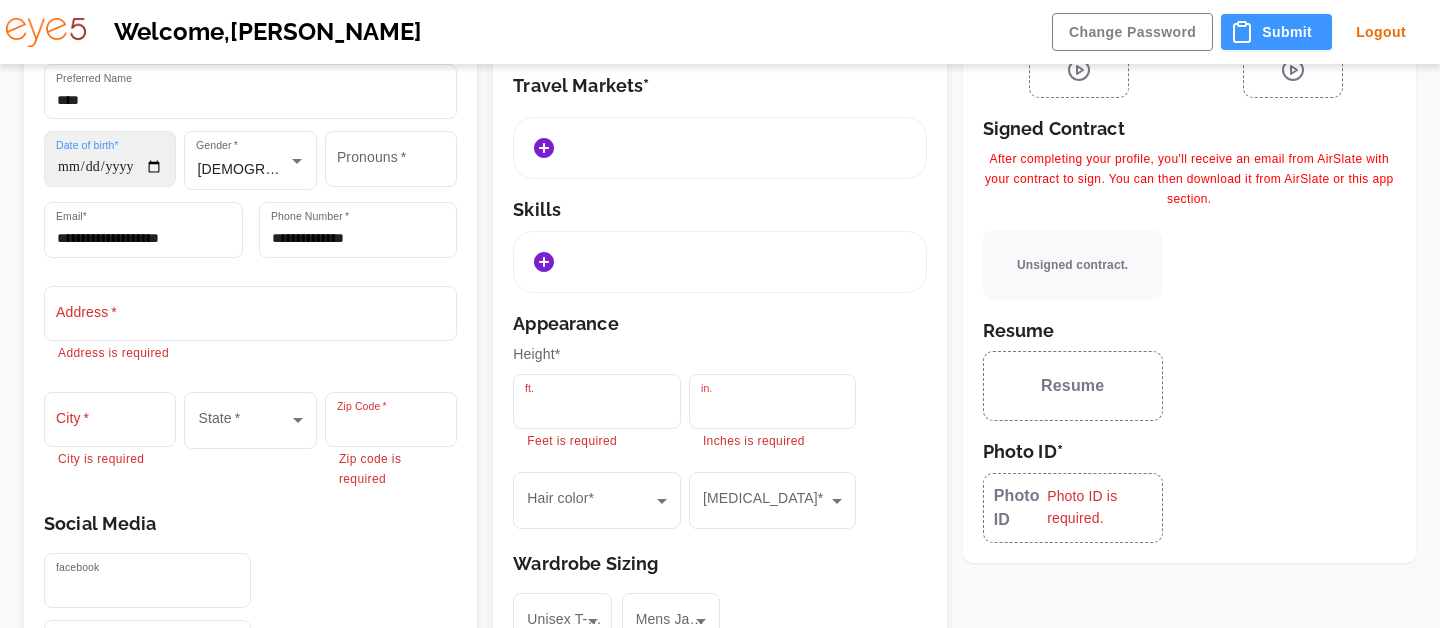 scroll, scrollTop: 420, scrollLeft: 0, axis: vertical 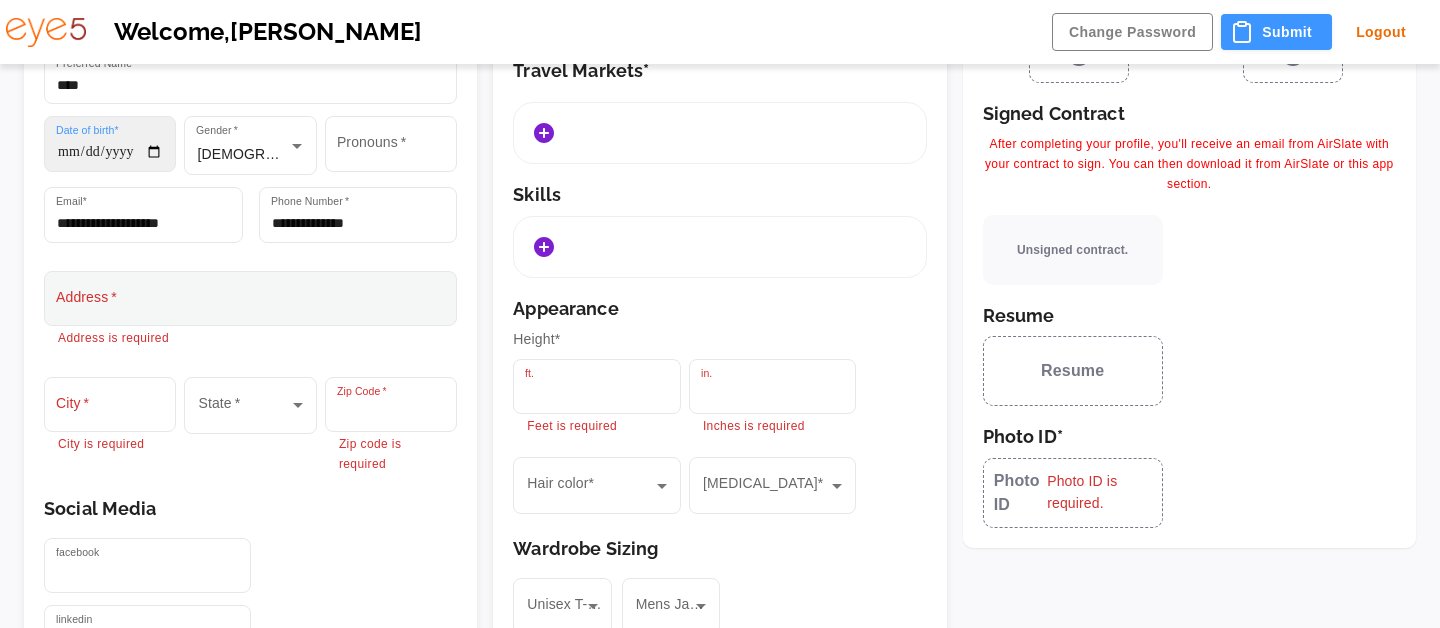 click on "Address   *" at bounding box center (250, 298) 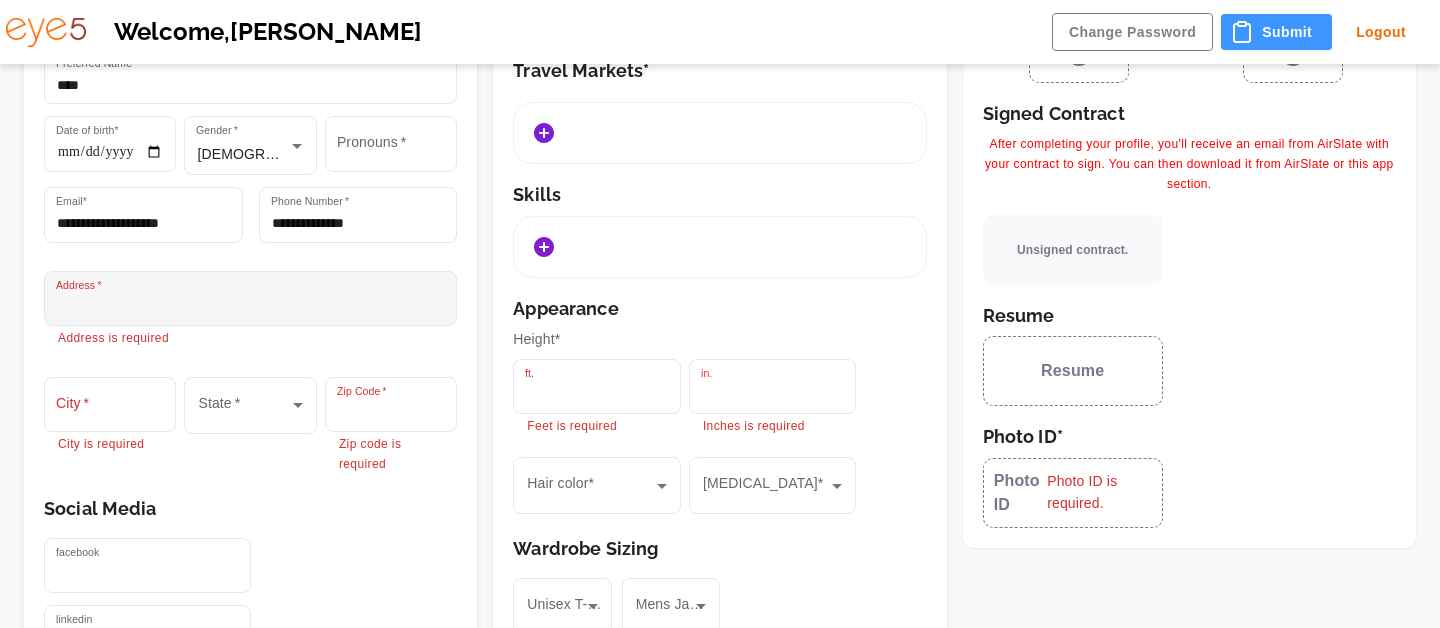 type on "**********" 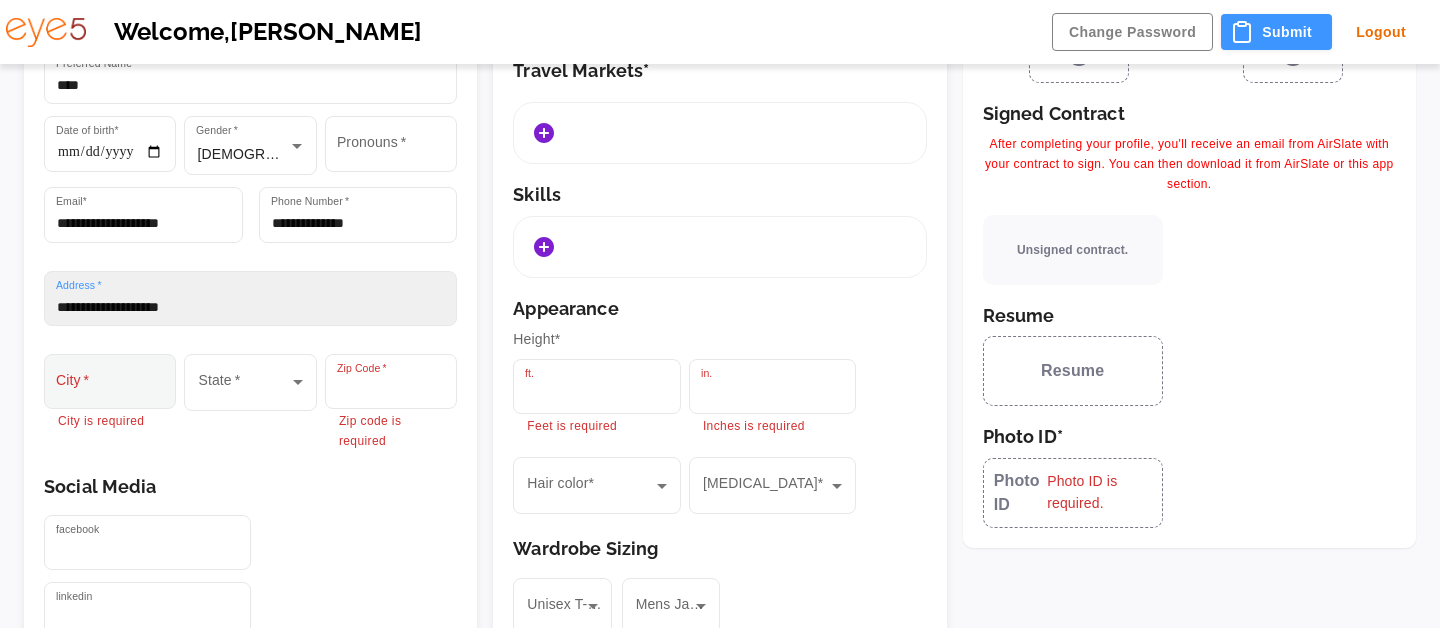 click on "City   *" at bounding box center [110, 381] 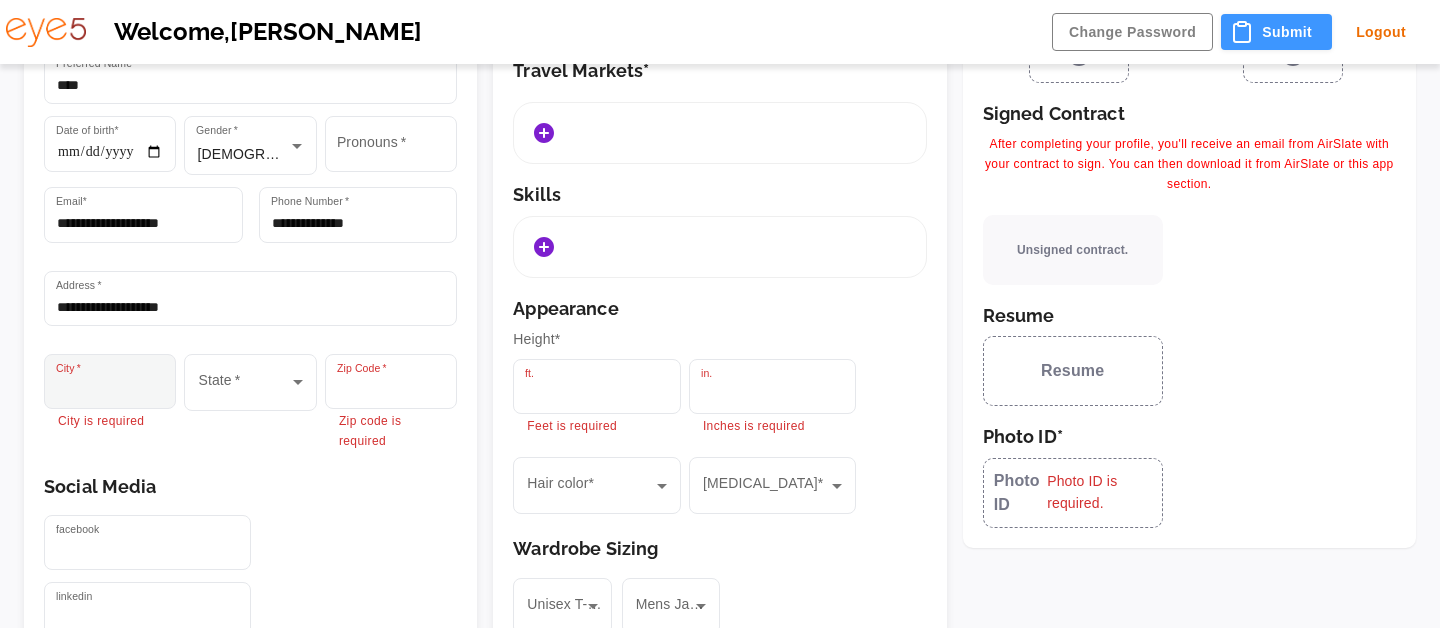 type on "*******" 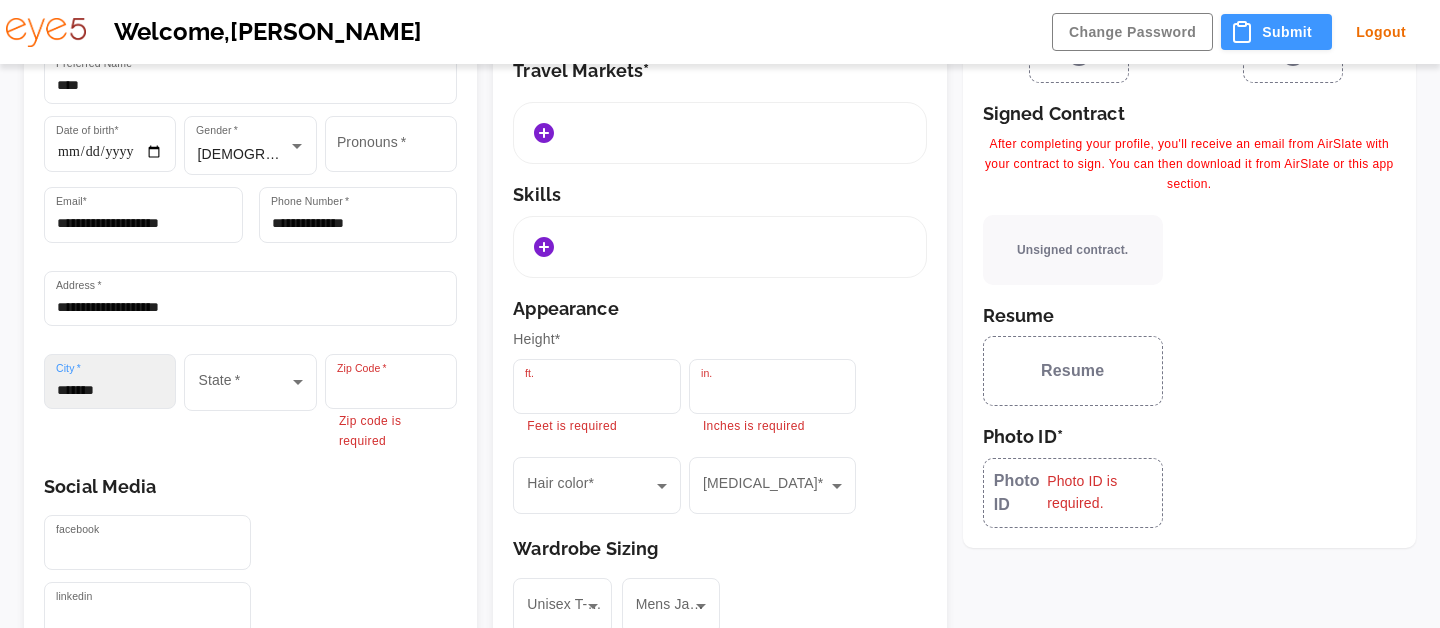 click on "Zip Code   * Zip code is required" at bounding box center (391, 403) 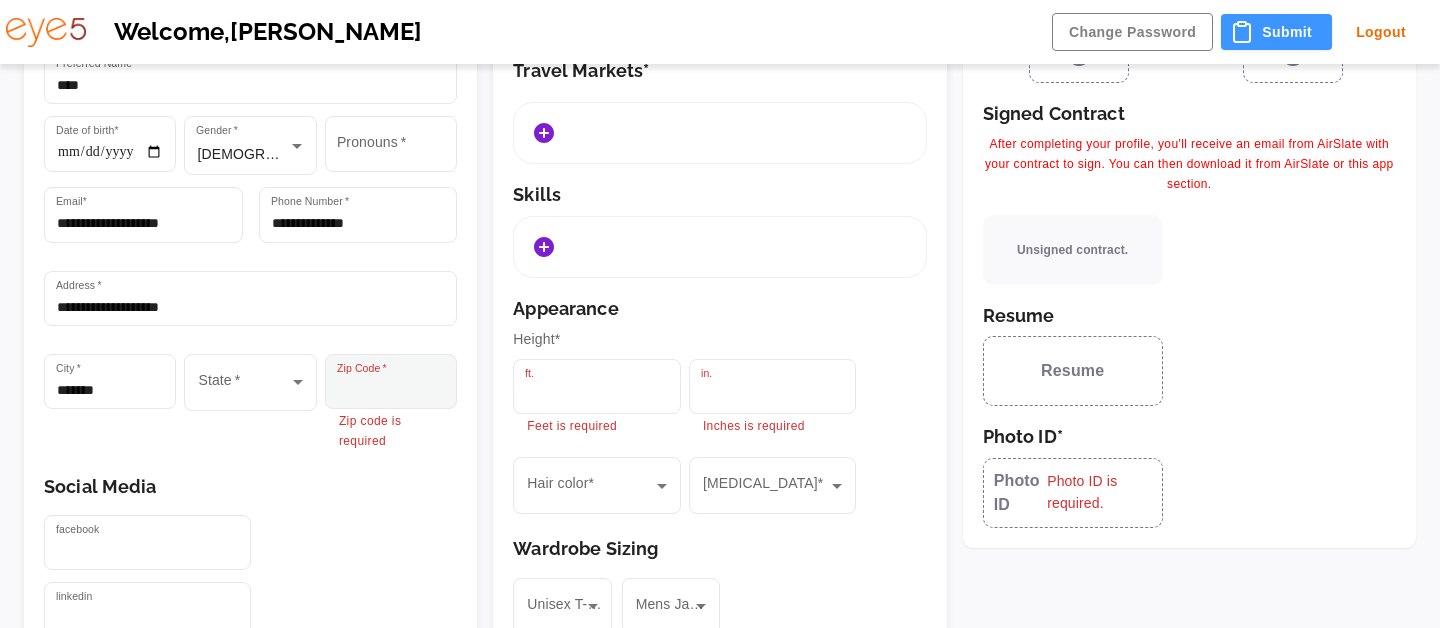 click on "Zip Code   *" at bounding box center (391, 381) 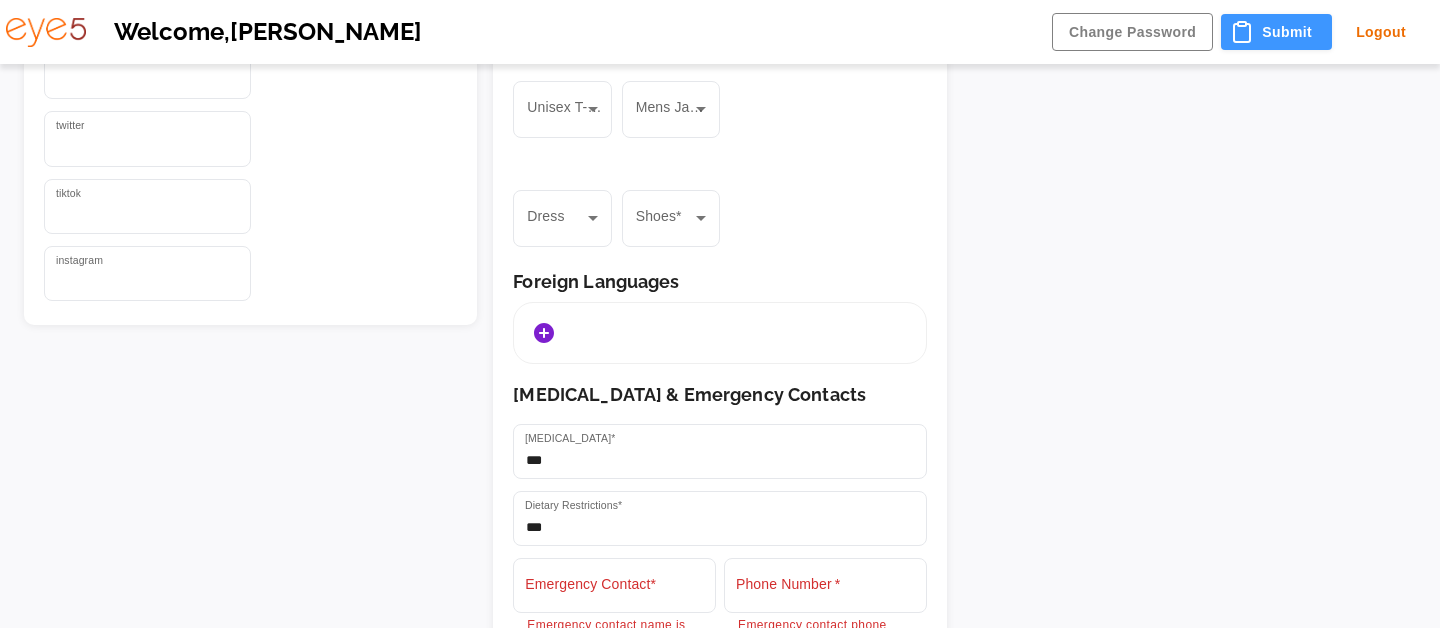 scroll, scrollTop: 1033, scrollLeft: 0, axis: vertical 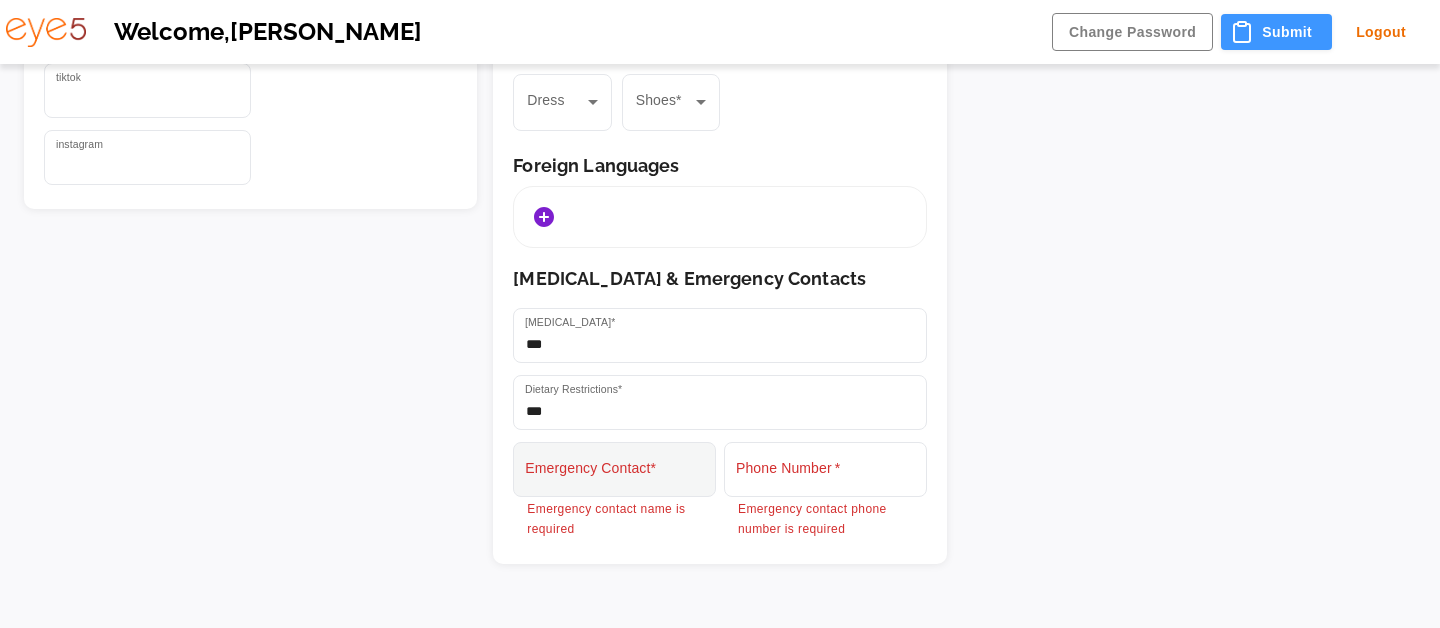 click on "Emergency Contact* Emergency contact name is required" at bounding box center [614, 491] 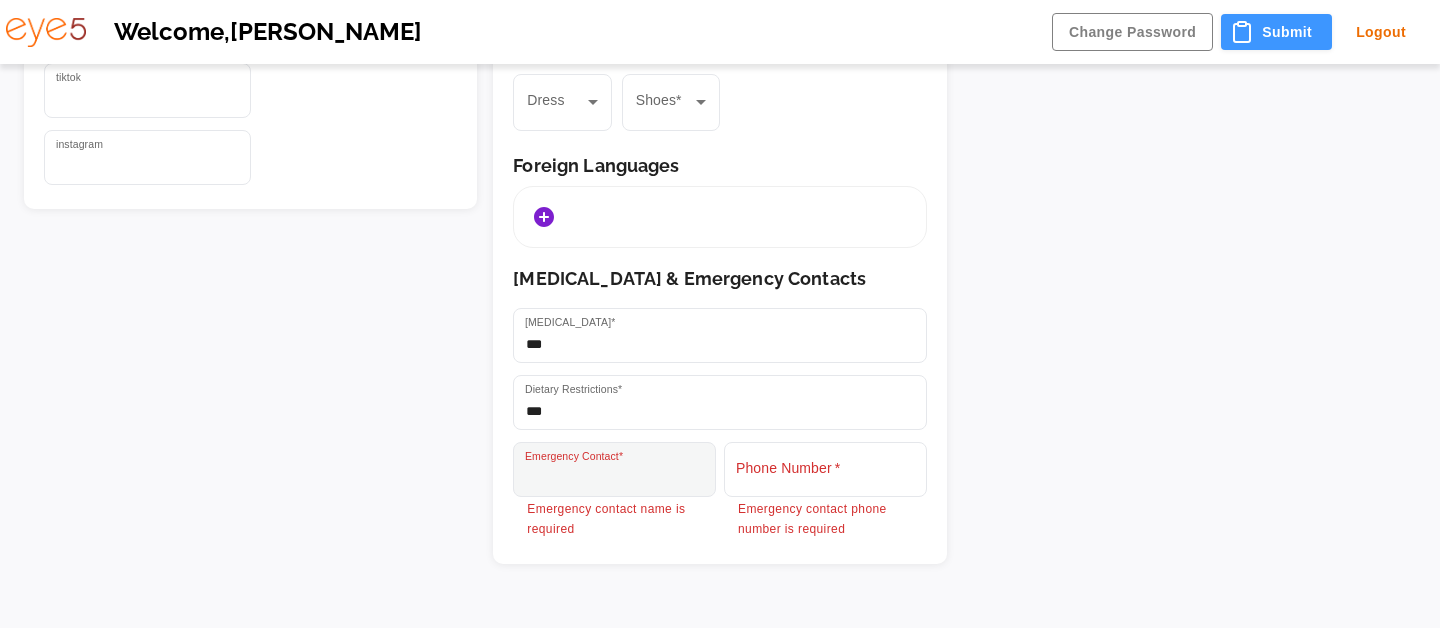 type on "*" 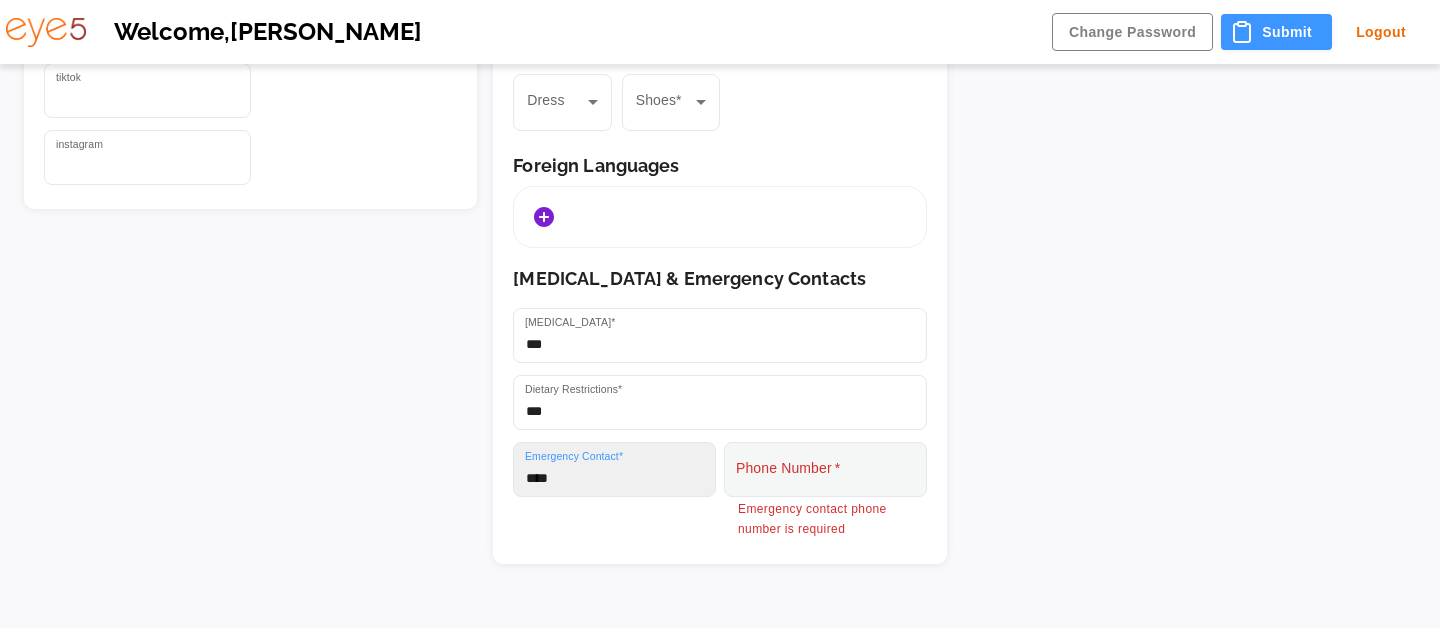 type on "****" 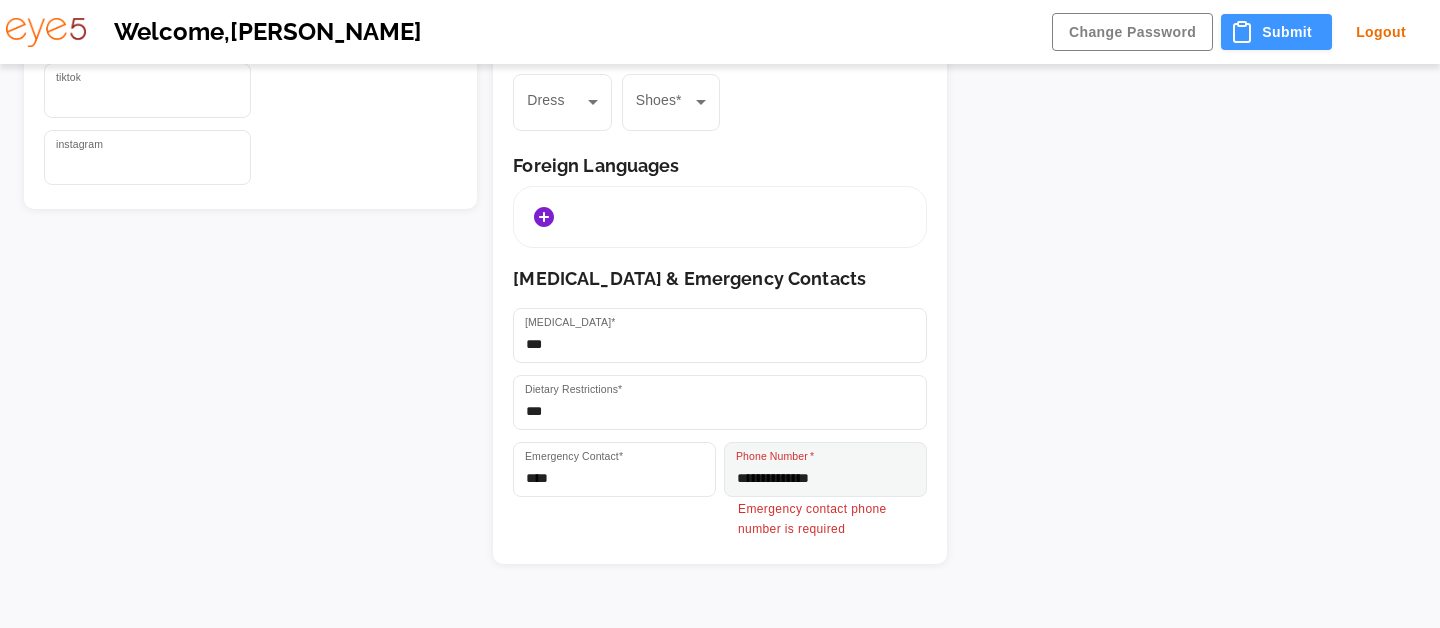 scroll, scrollTop: 990, scrollLeft: 0, axis: vertical 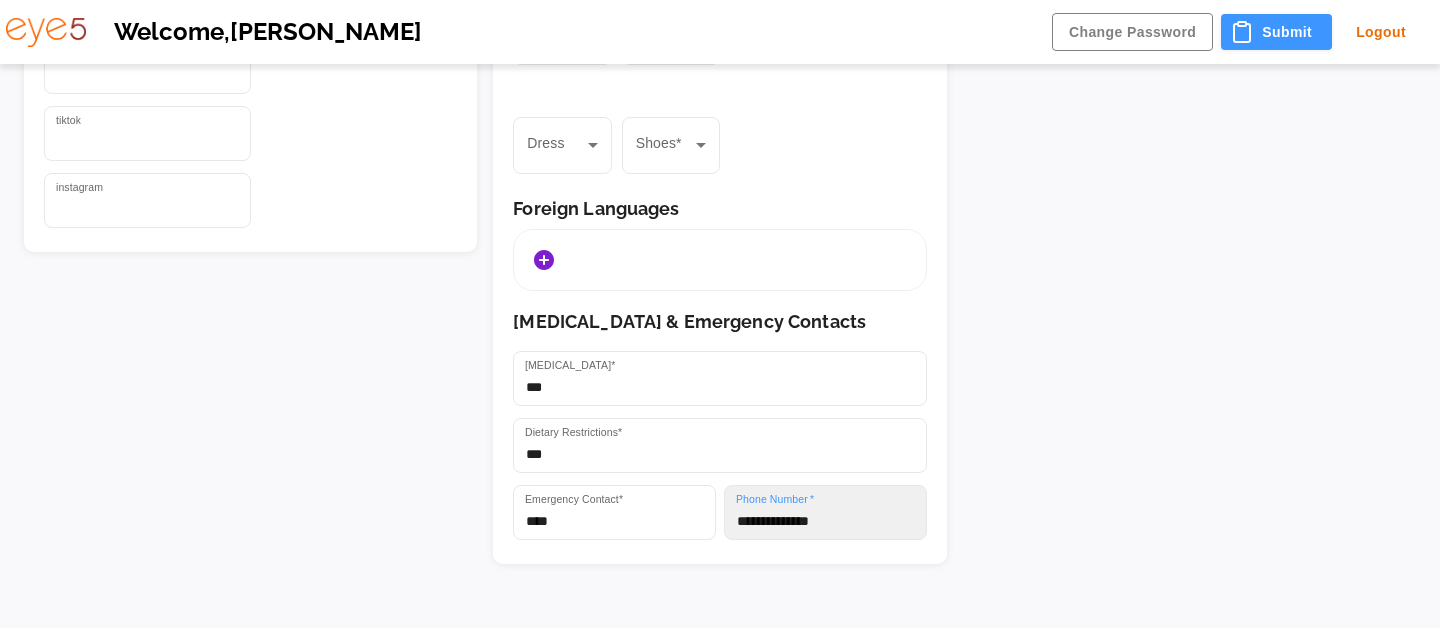 type on "**********" 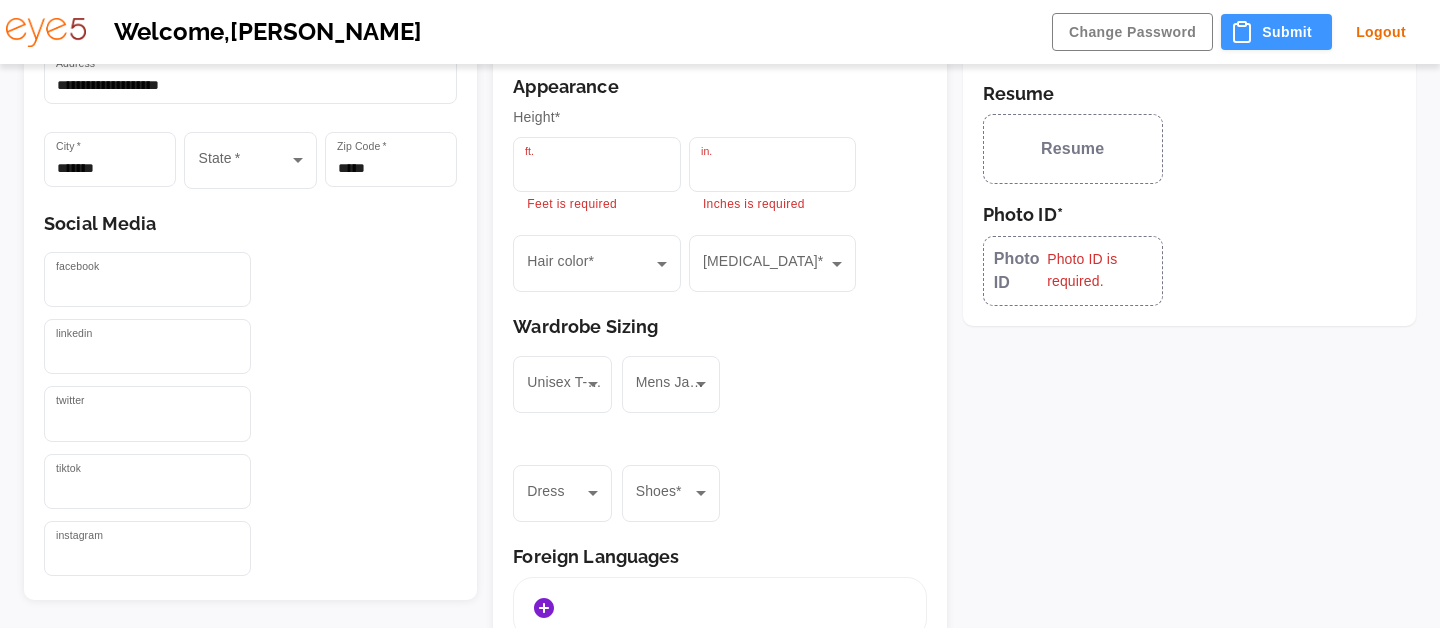 scroll, scrollTop: 598, scrollLeft: 0, axis: vertical 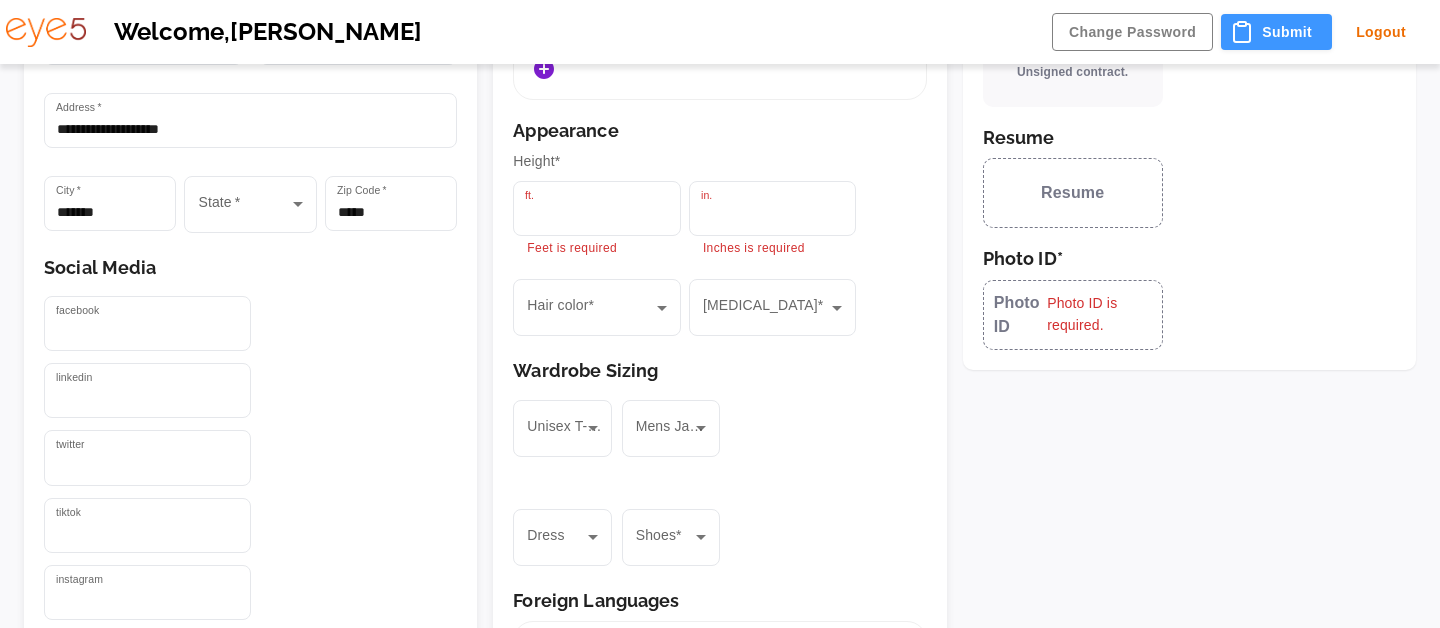 click on "Photo ID is required." at bounding box center [1099, 315] 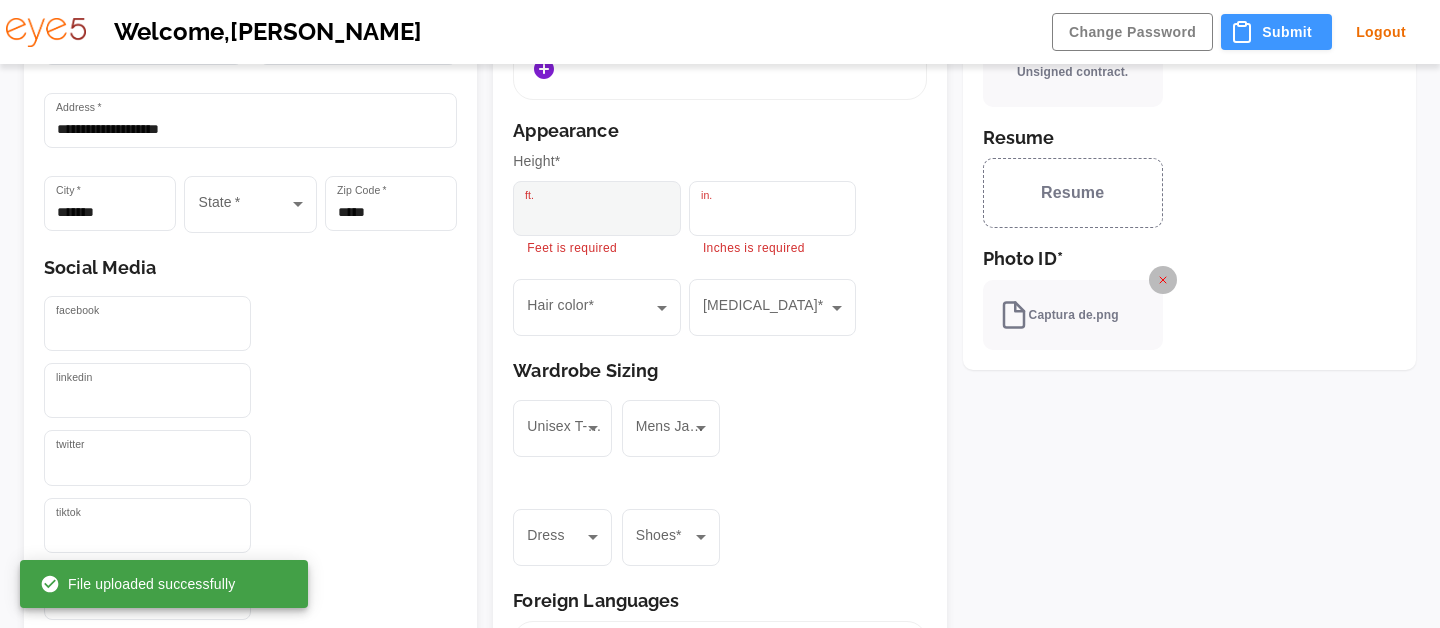 click on "ft." at bounding box center [597, 208] 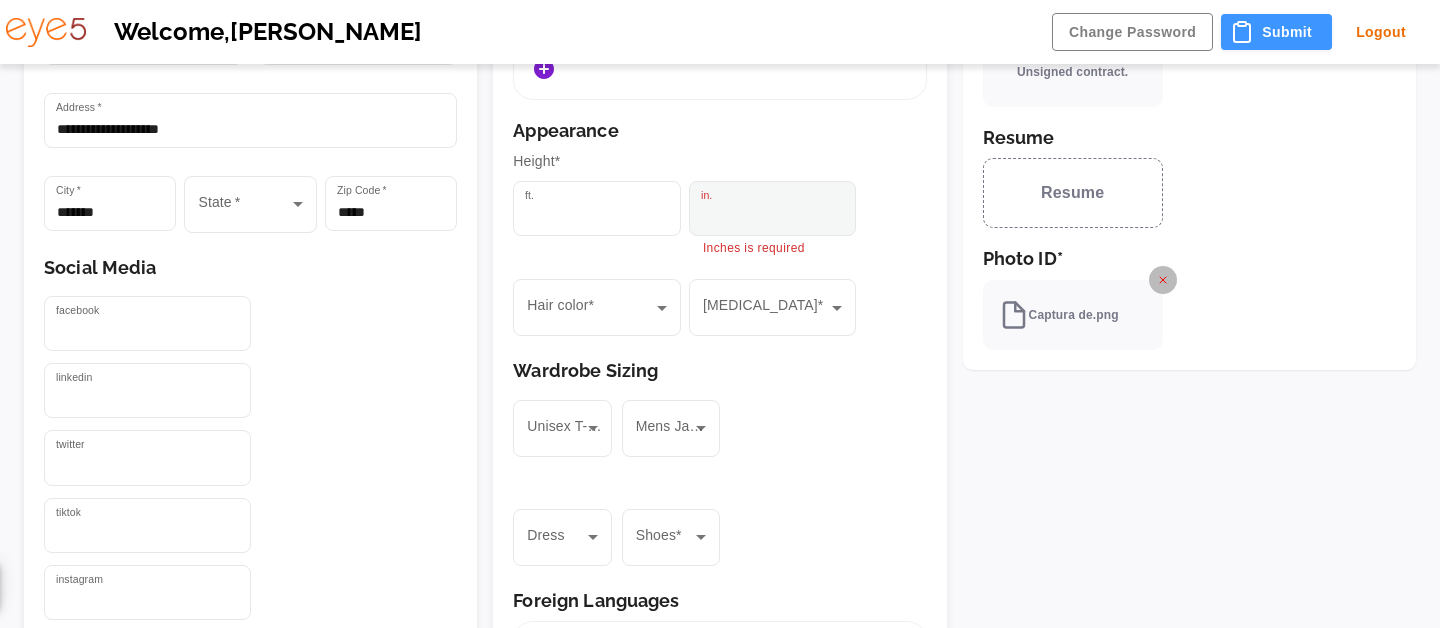 click on "in." at bounding box center [773, 208] 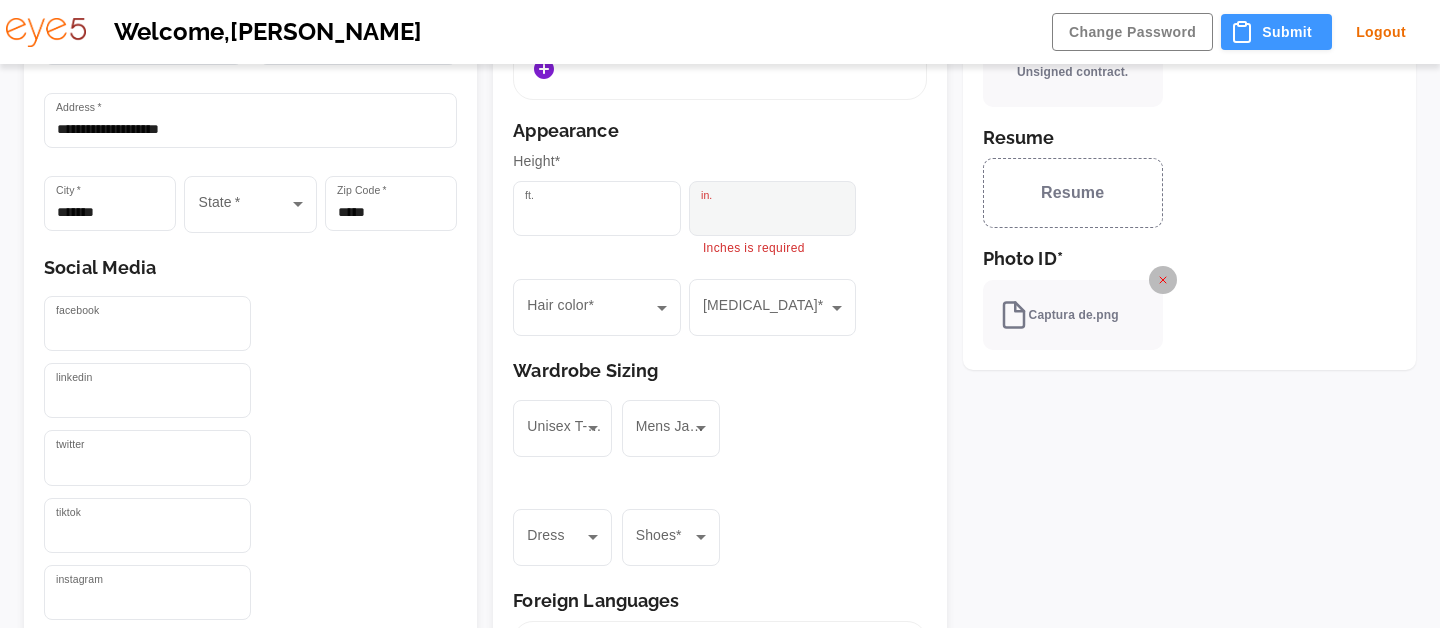 type on "*" 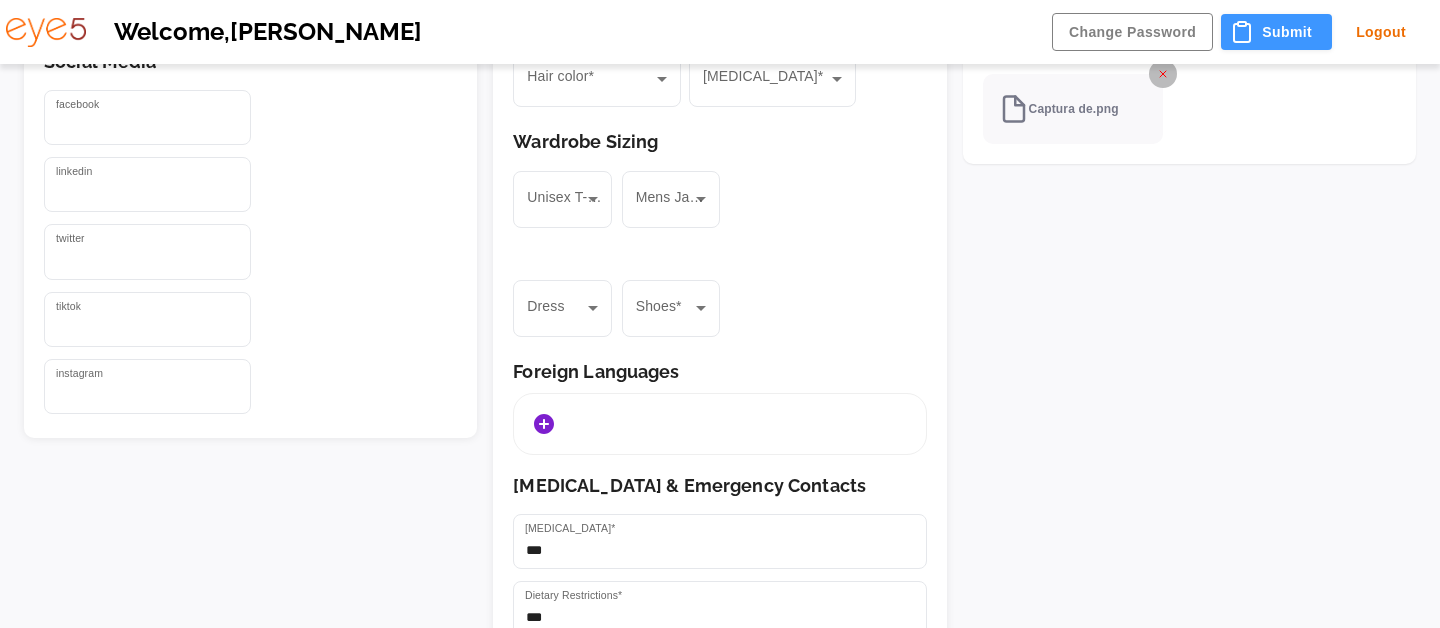 scroll, scrollTop: 485, scrollLeft: 0, axis: vertical 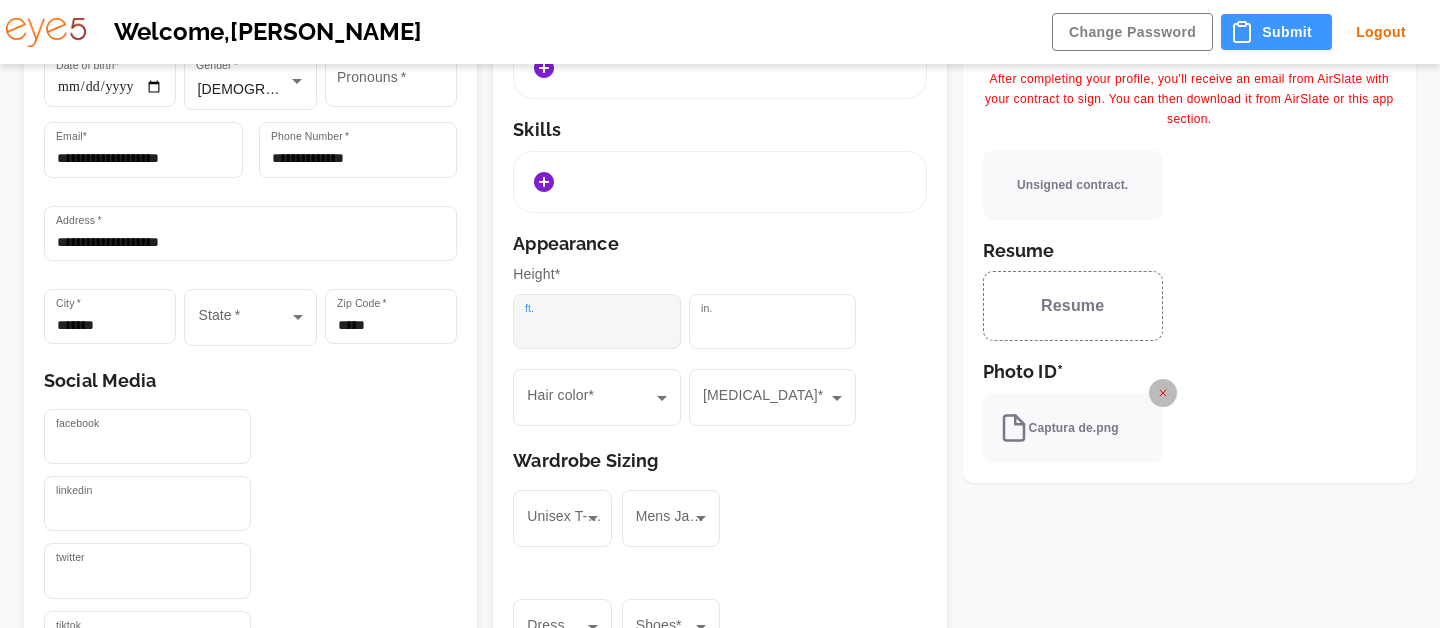 click on "*" at bounding box center (597, 321) 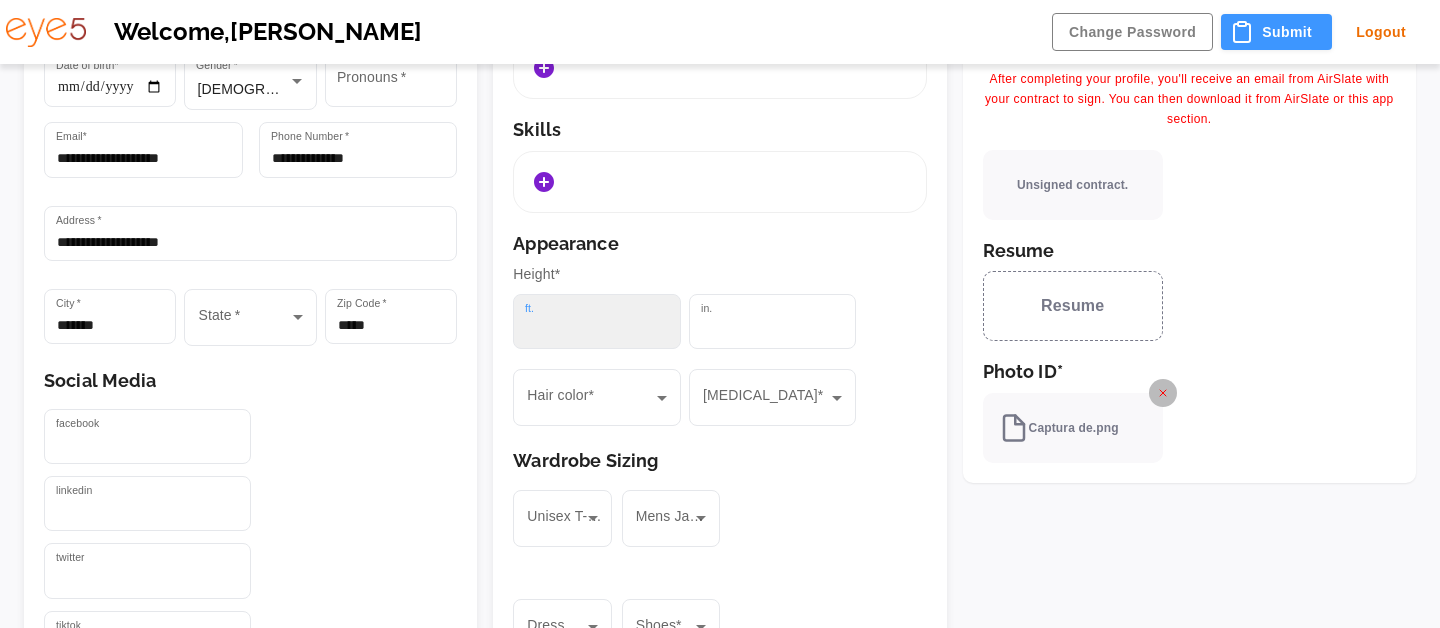 type on "*" 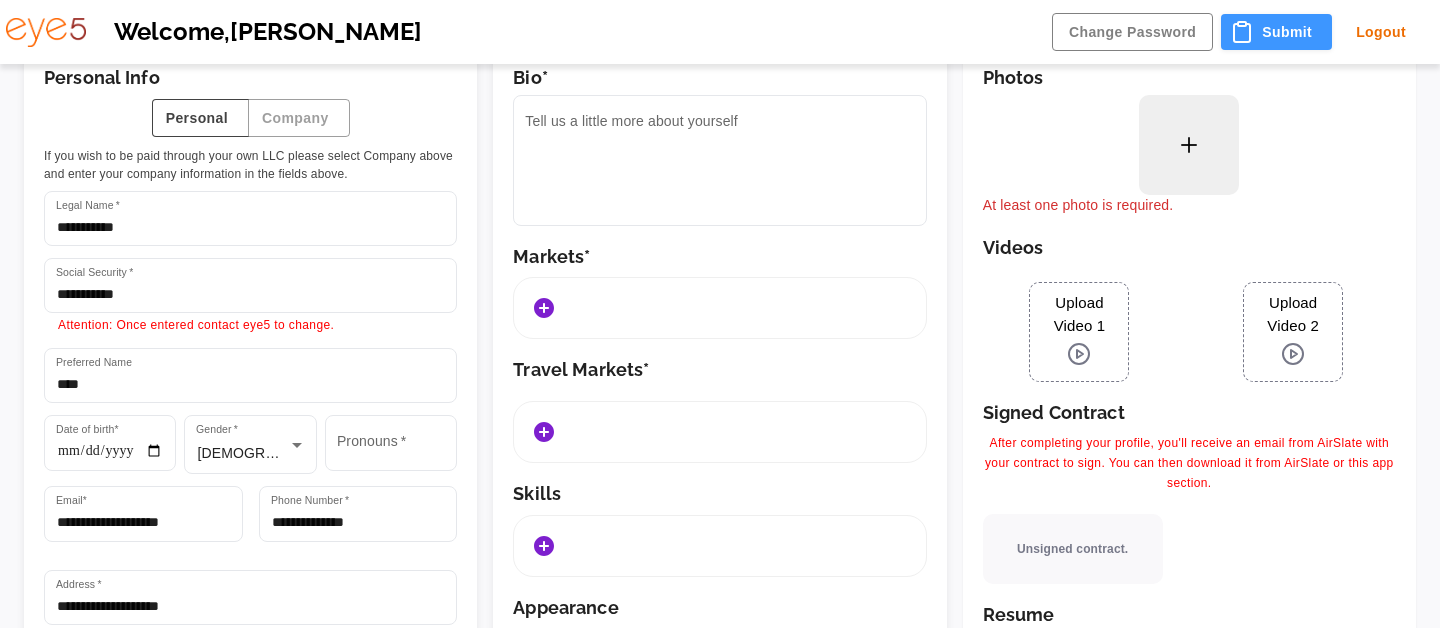 scroll, scrollTop: 0, scrollLeft: 0, axis: both 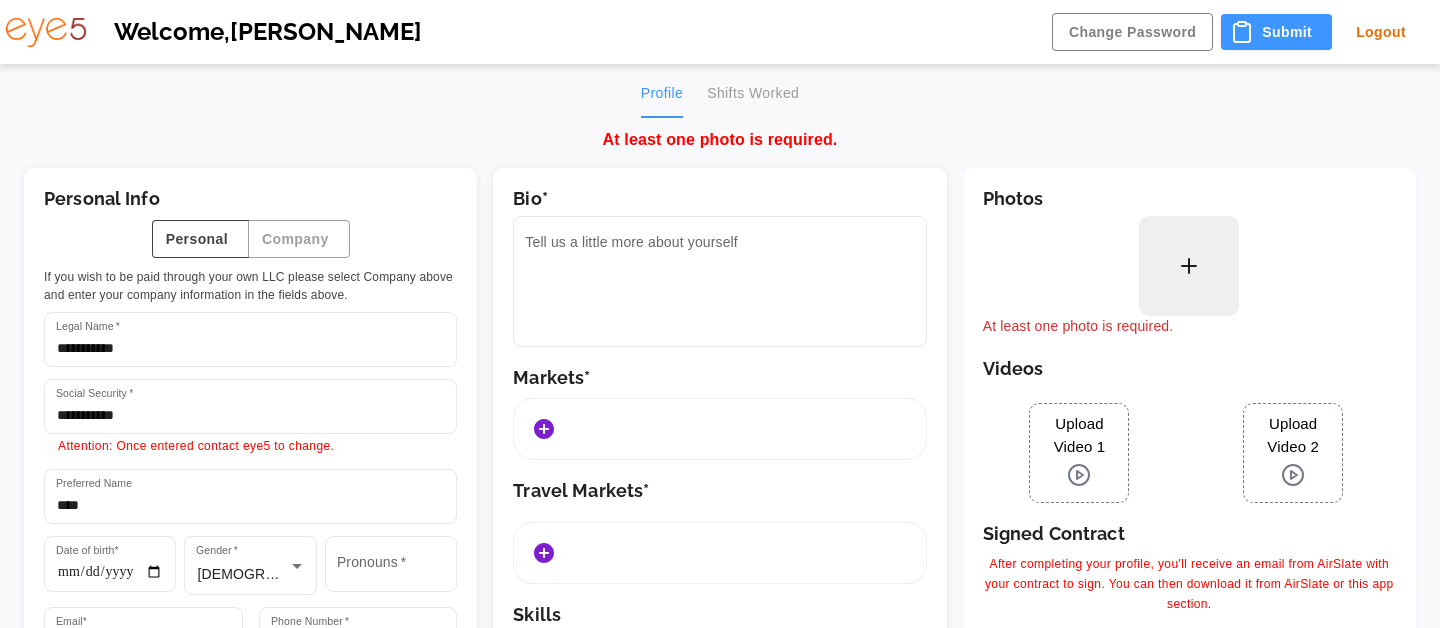 click at bounding box center (1189, 266) 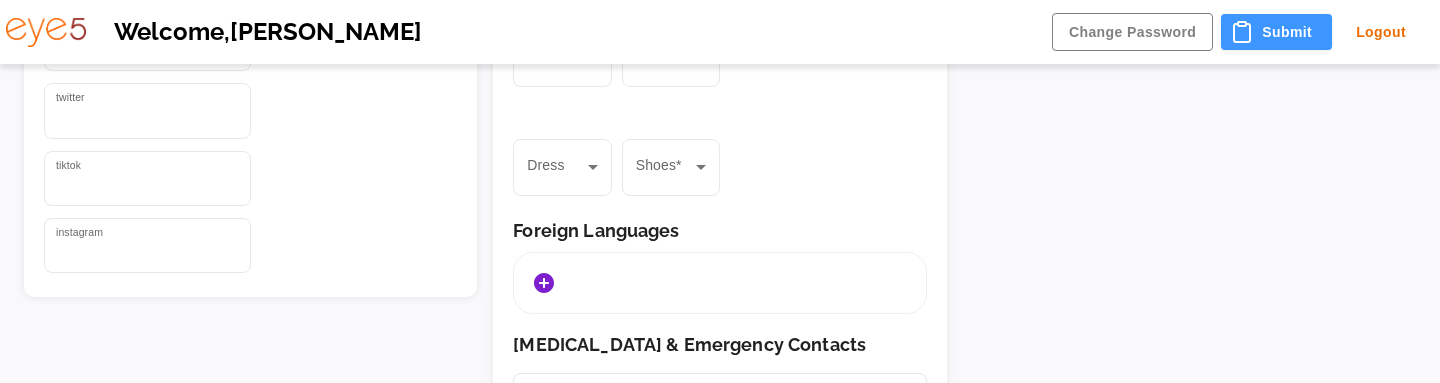 scroll, scrollTop: 949, scrollLeft: 0, axis: vertical 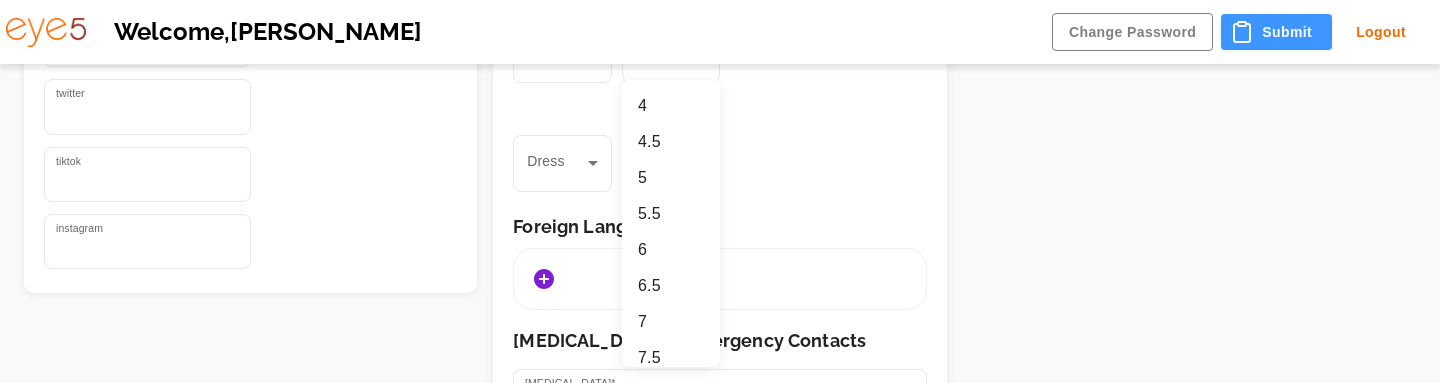 click on "**********" at bounding box center (720, -151) 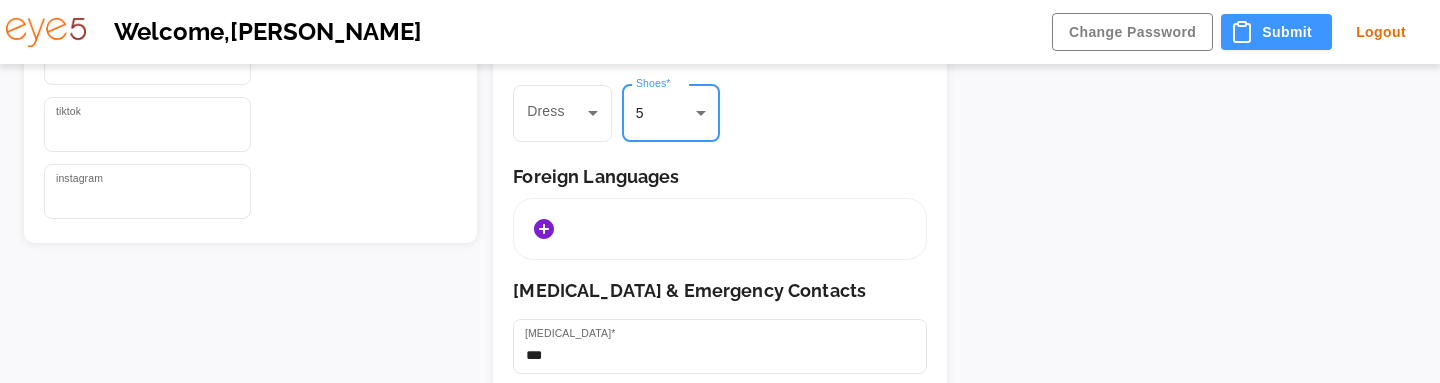 scroll, scrollTop: 1028, scrollLeft: 0, axis: vertical 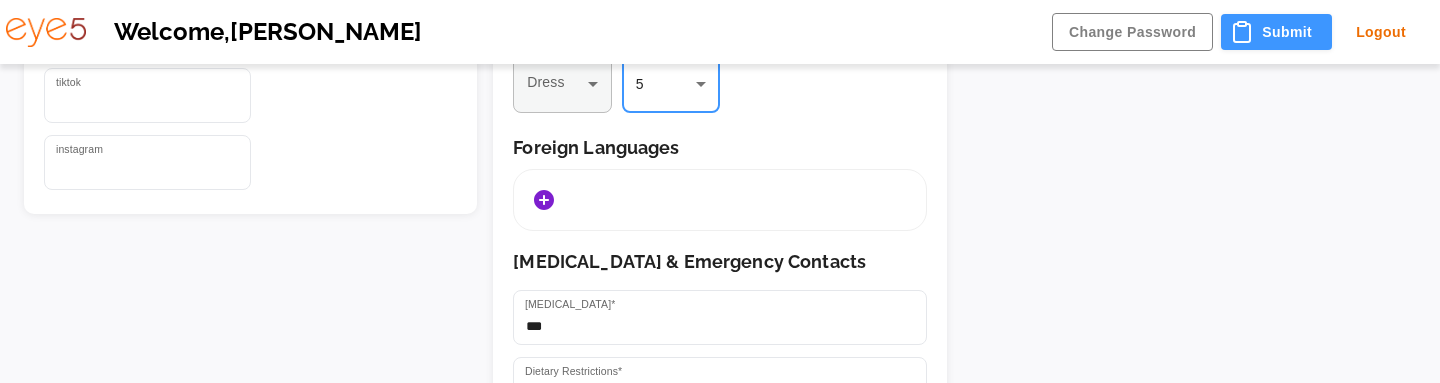 click on "**********" at bounding box center [720, -230] 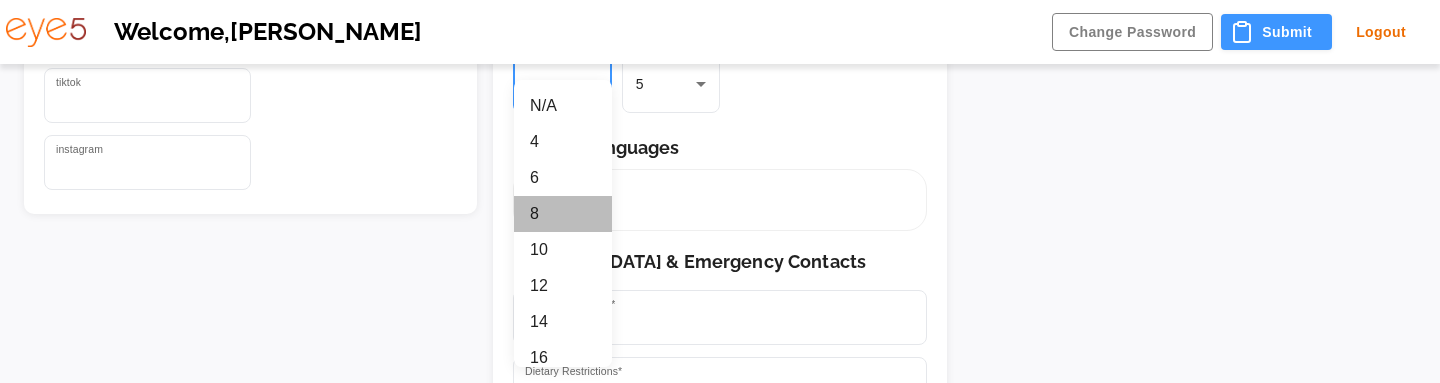 click on "8" at bounding box center (563, 214) 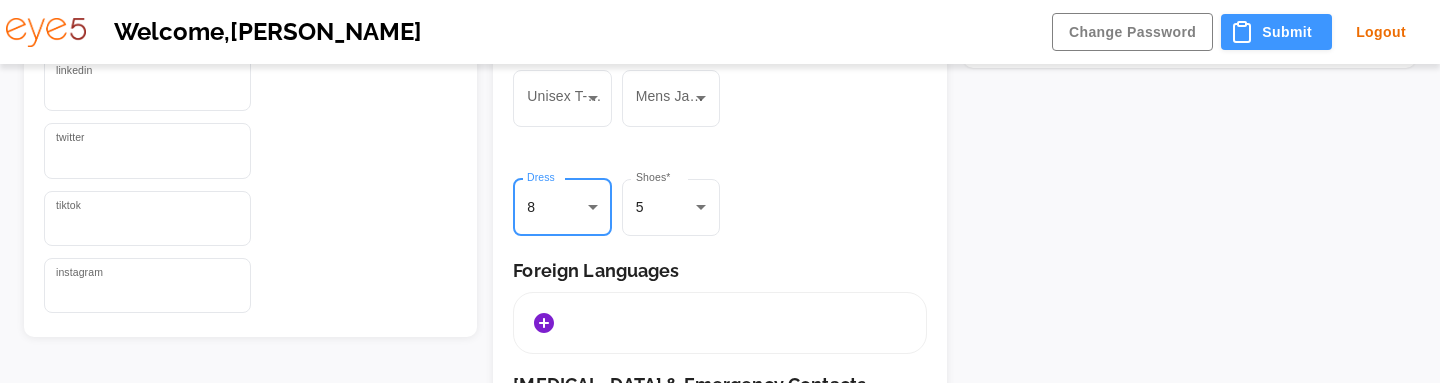 scroll, scrollTop: 908, scrollLeft: 0, axis: vertical 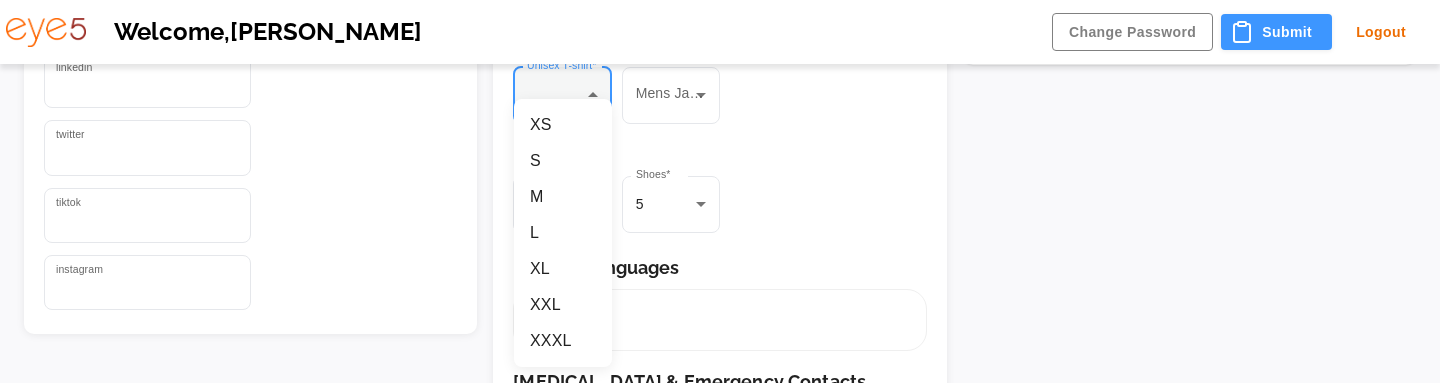 click on "**********" at bounding box center (720, -110) 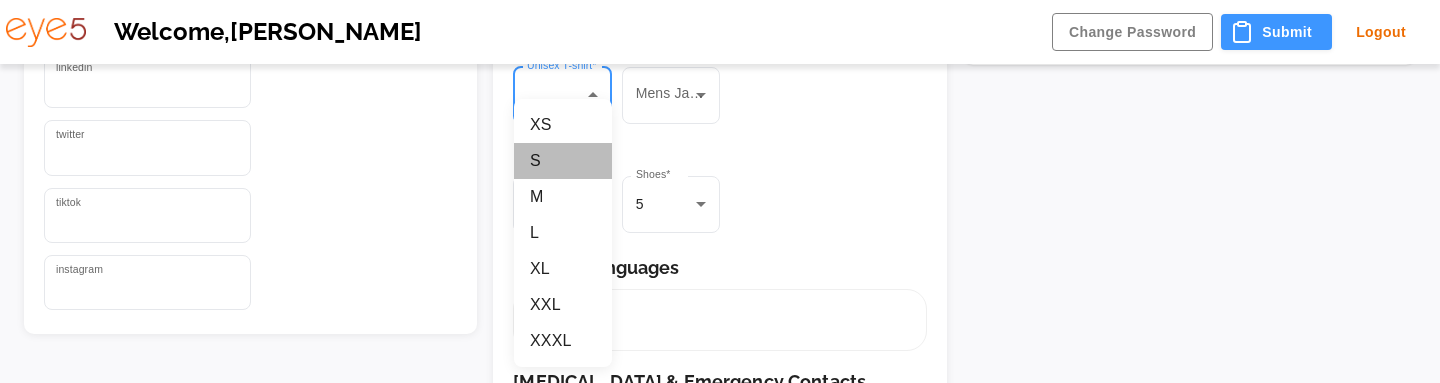 click on "S" at bounding box center [563, 161] 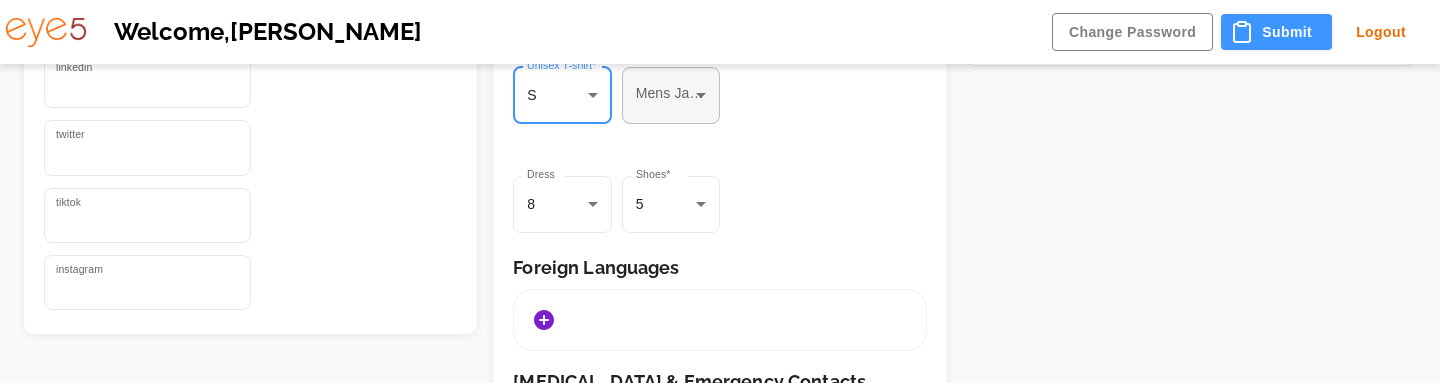 click on "**********" at bounding box center (720, -110) 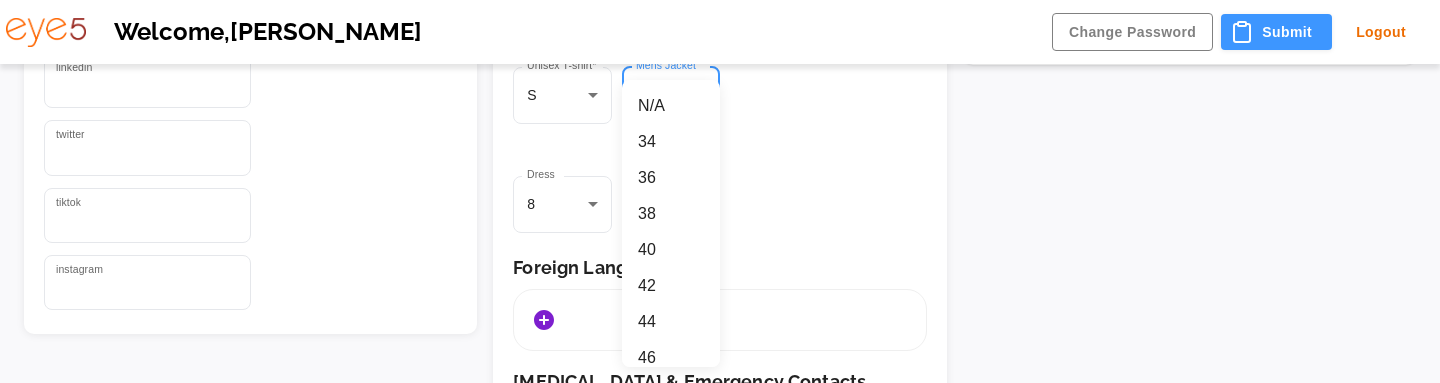 click on "36" at bounding box center [671, 178] 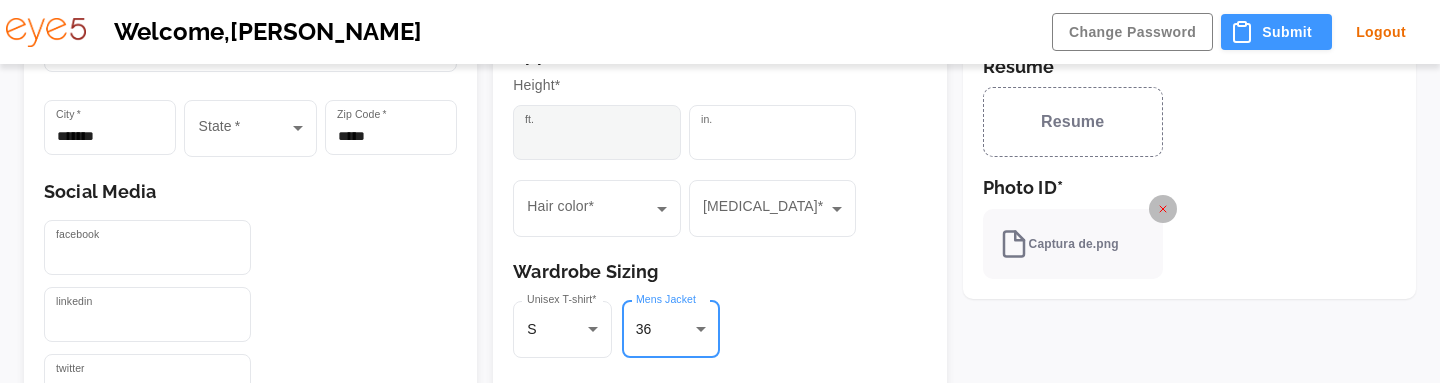 scroll, scrollTop: 682, scrollLeft: 0, axis: vertical 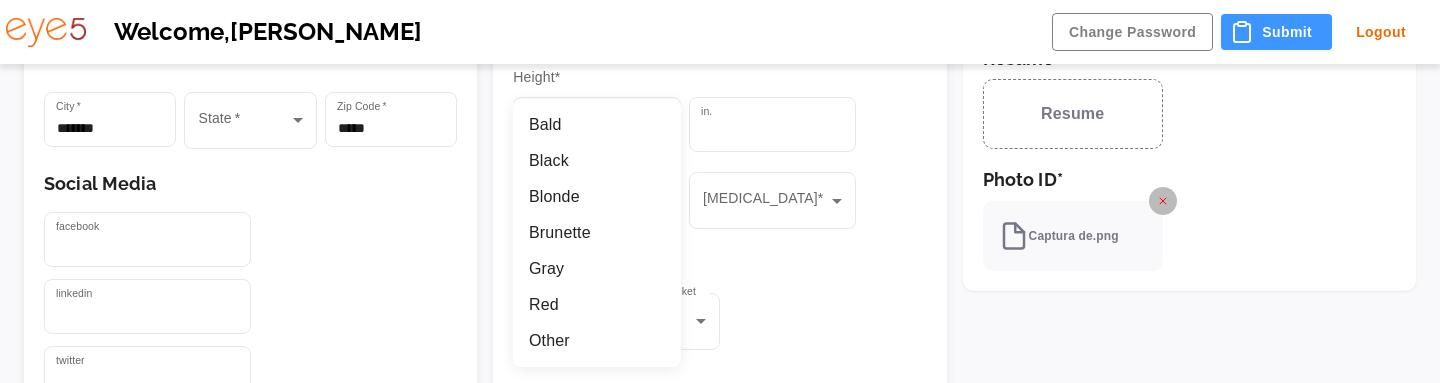 click on "**********" at bounding box center [720, 116] 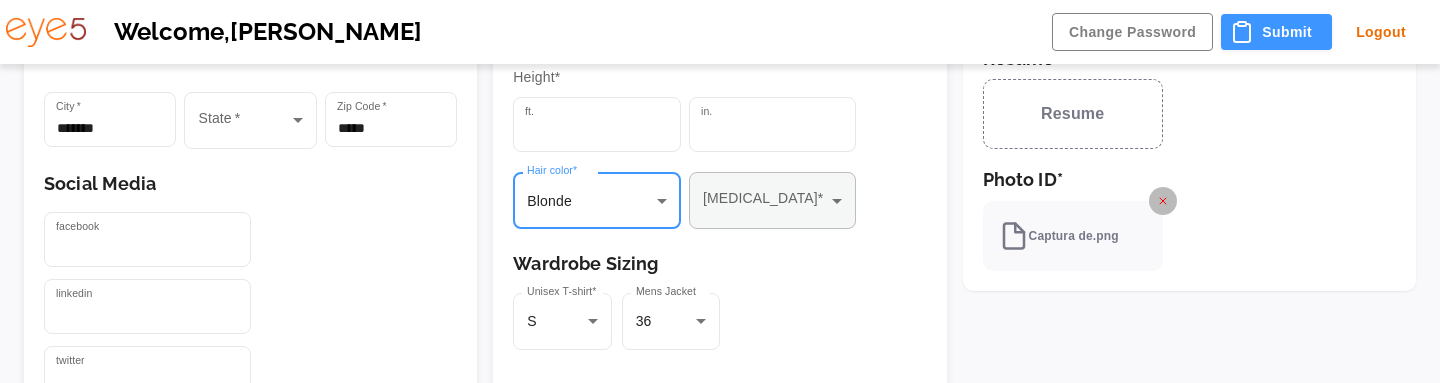 click on "**********" at bounding box center (720, 116) 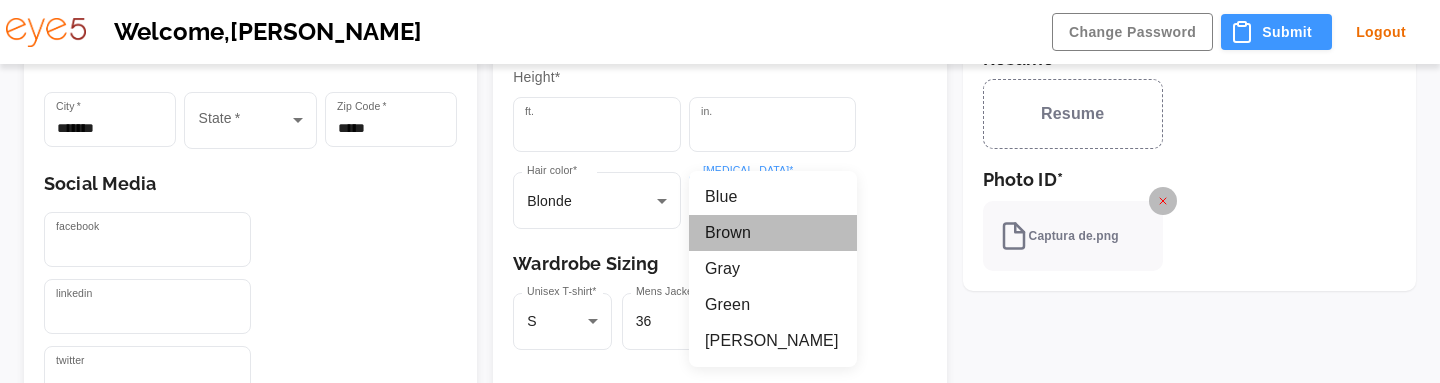 click on "Brown" at bounding box center [773, 233] 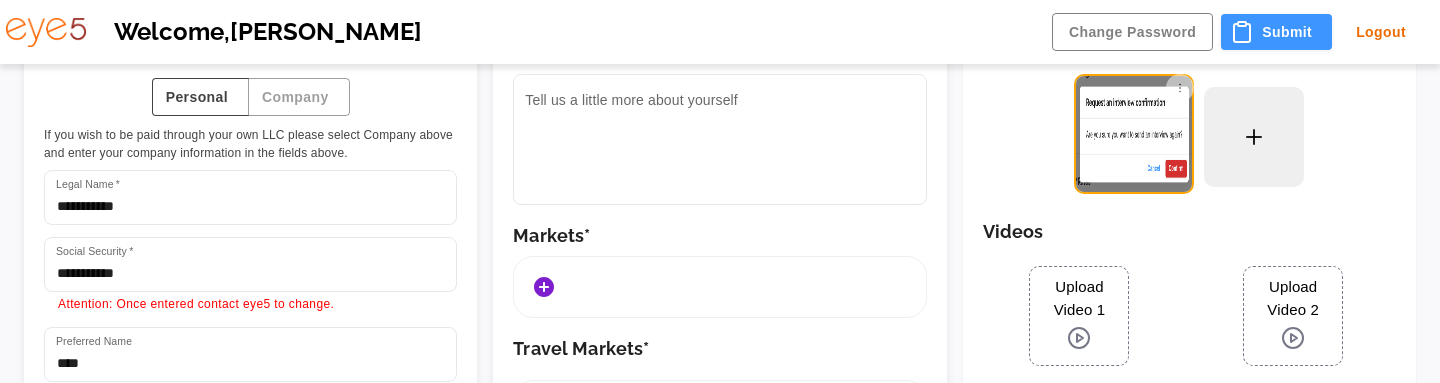 scroll, scrollTop: 146, scrollLeft: 0, axis: vertical 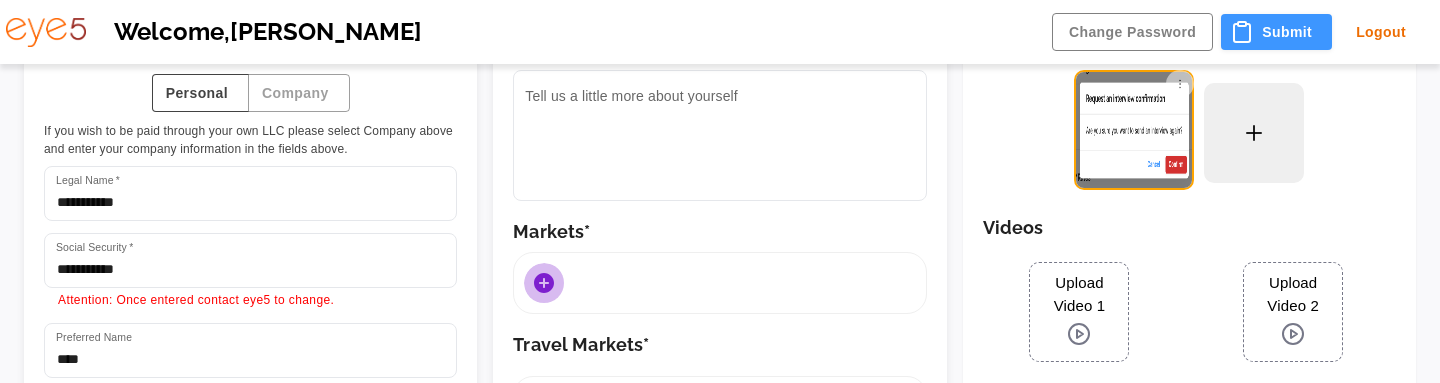 click 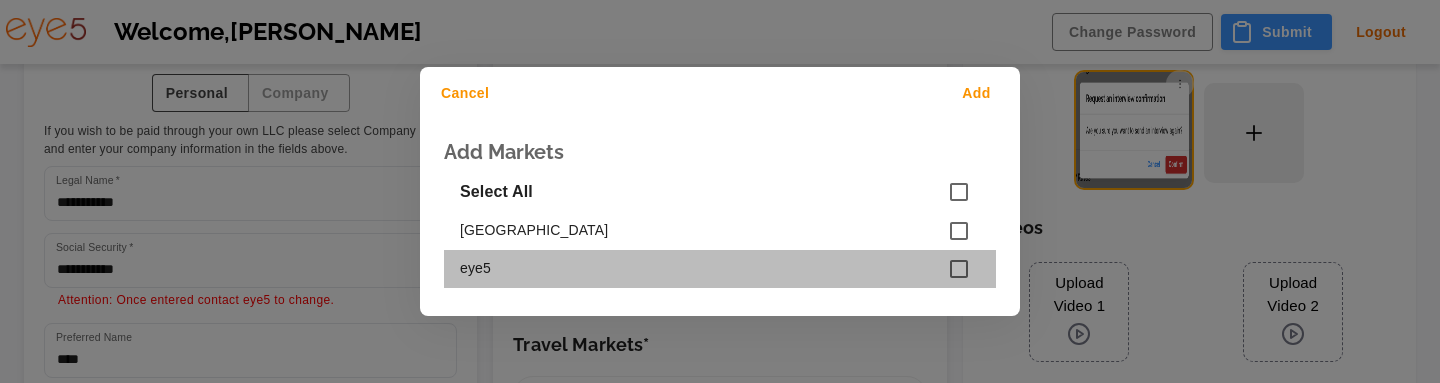 click on "eye5" at bounding box center (720, 269) 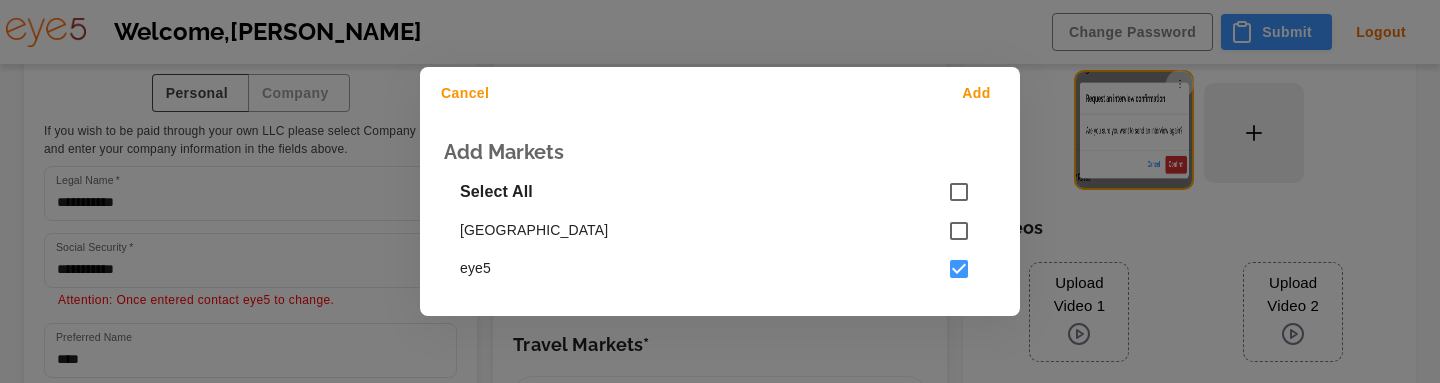 click on "Add" at bounding box center [980, 93] 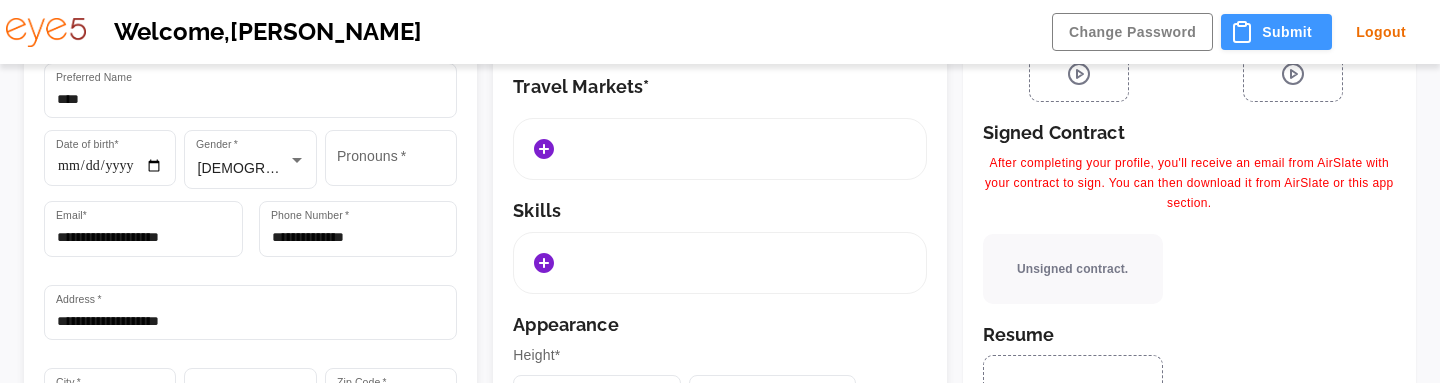 scroll, scrollTop: 417, scrollLeft: 0, axis: vertical 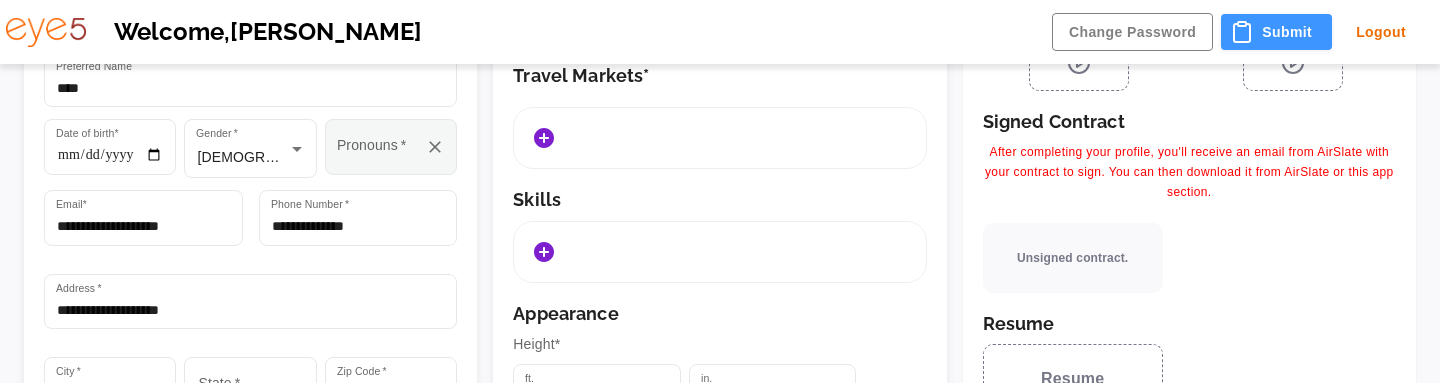 click on "Pronouns   *" at bounding box center [375, 156] 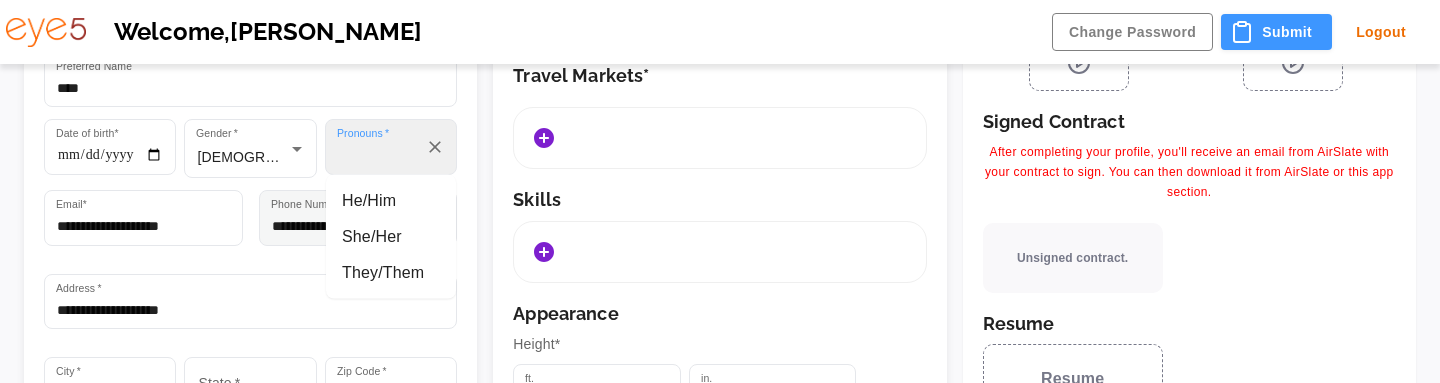 click on "He/Him" at bounding box center (391, 201) 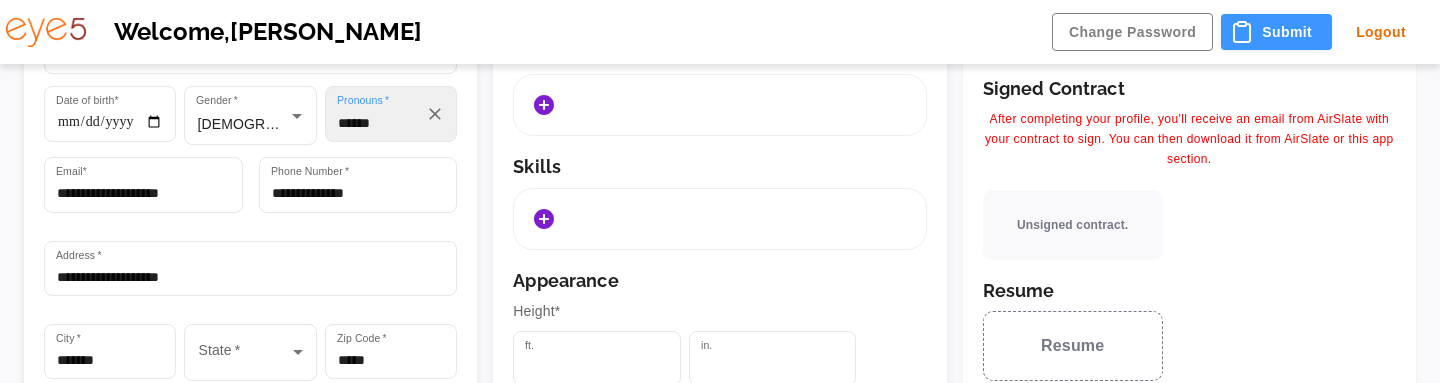 scroll, scrollTop: 492, scrollLeft: 0, axis: vertical 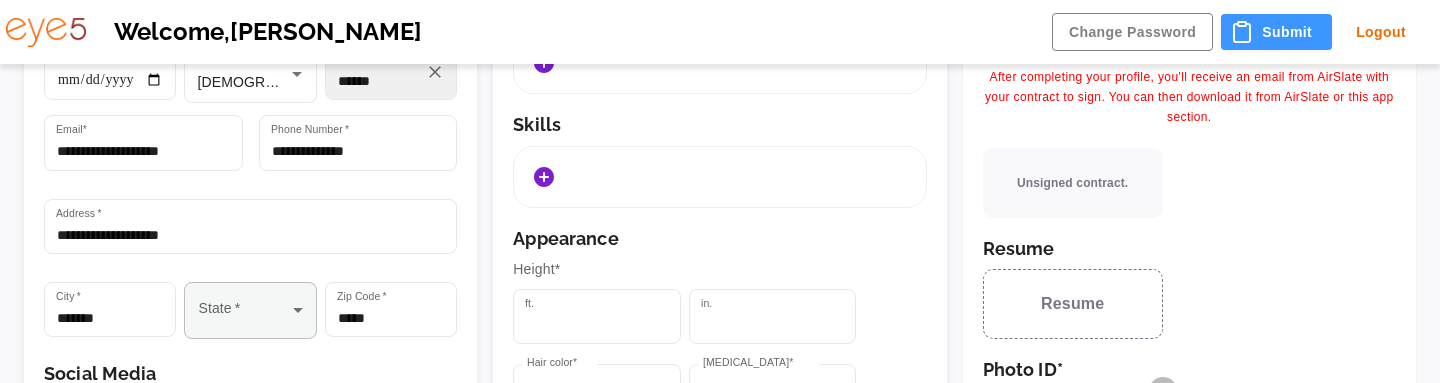 click on "**********" at bounding box center [720, 307] 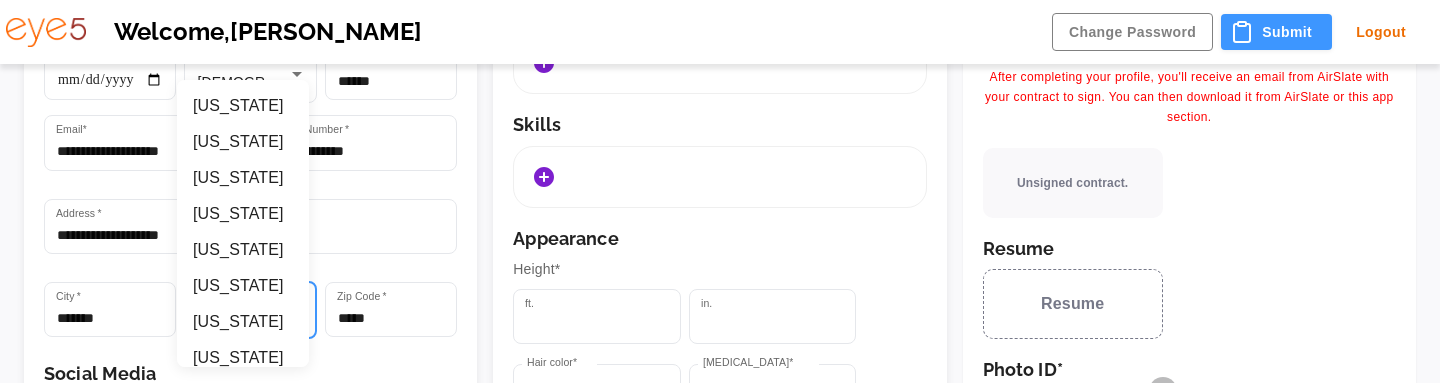 click on "[US_STATE]" at bounding box center [243, 322] 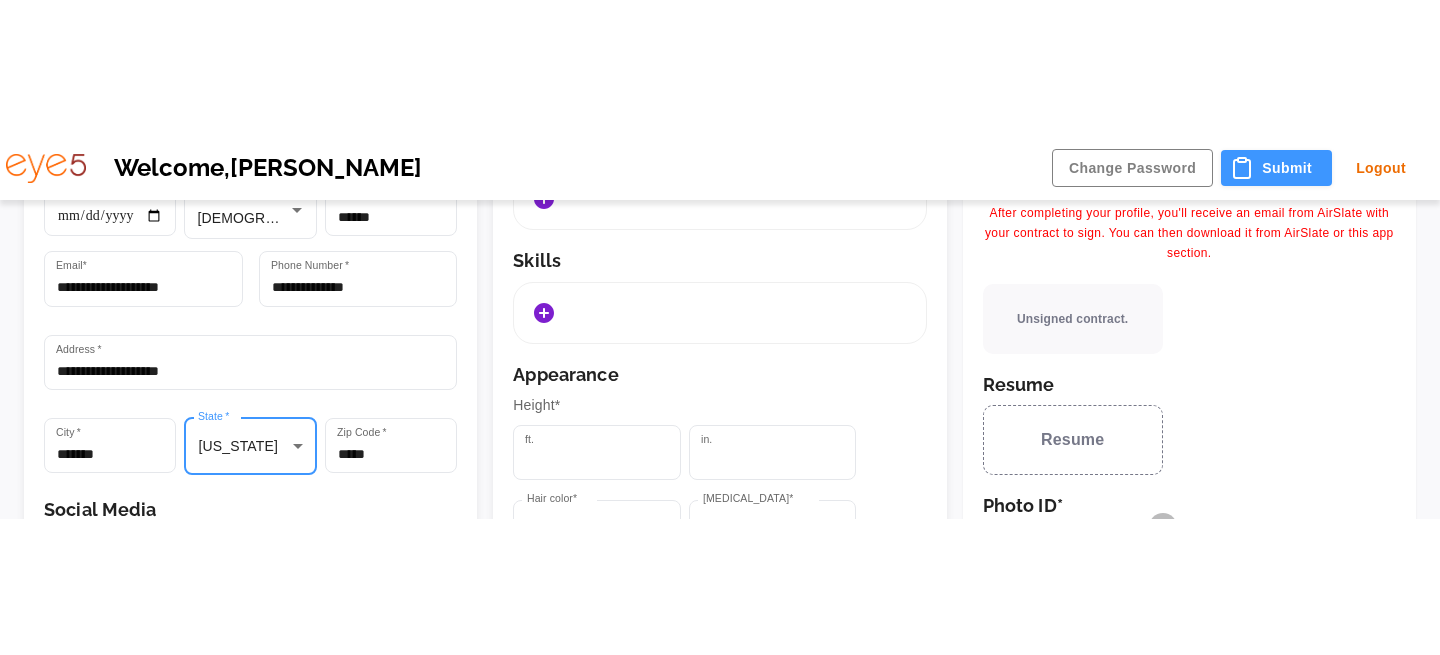 scroll, scrollTop: 0, scrollLeft: 0, axis: both 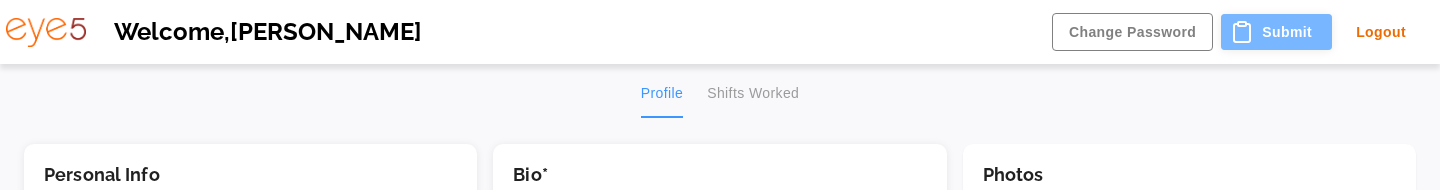 click on "Submit" at bounding box center [1276, 32] 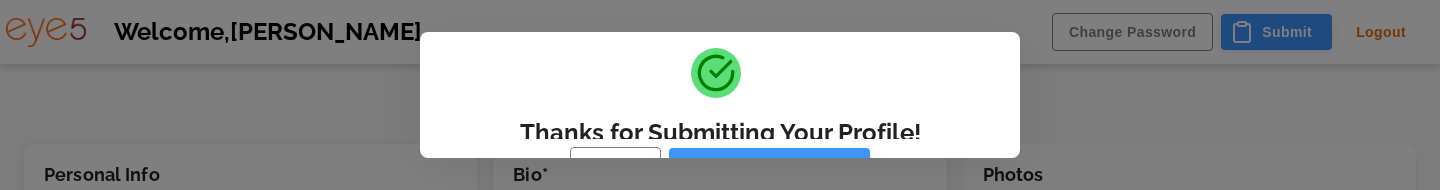 type on "**********" 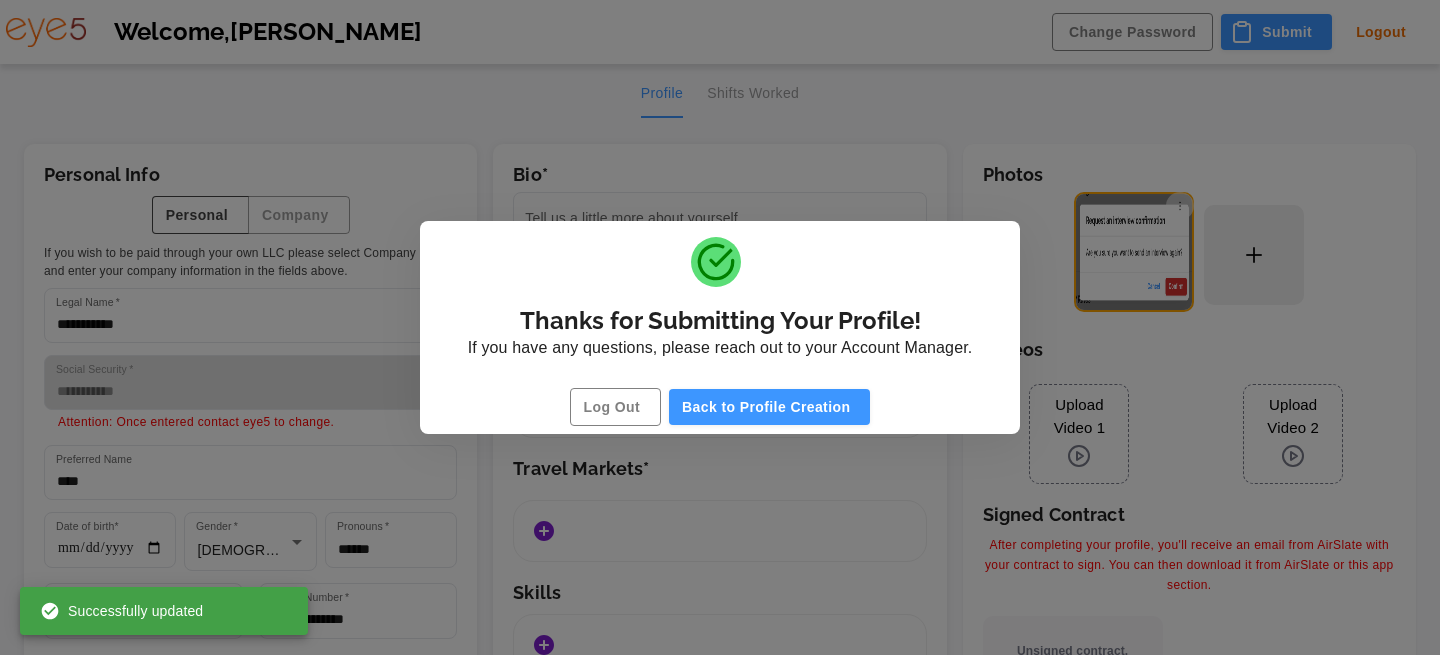 click on "Thanks for Submitting Your Profile! If you have any questions, please reach out to your Account Manager. Log Out Back to Profile Creation" at bounding box center [720, 327] 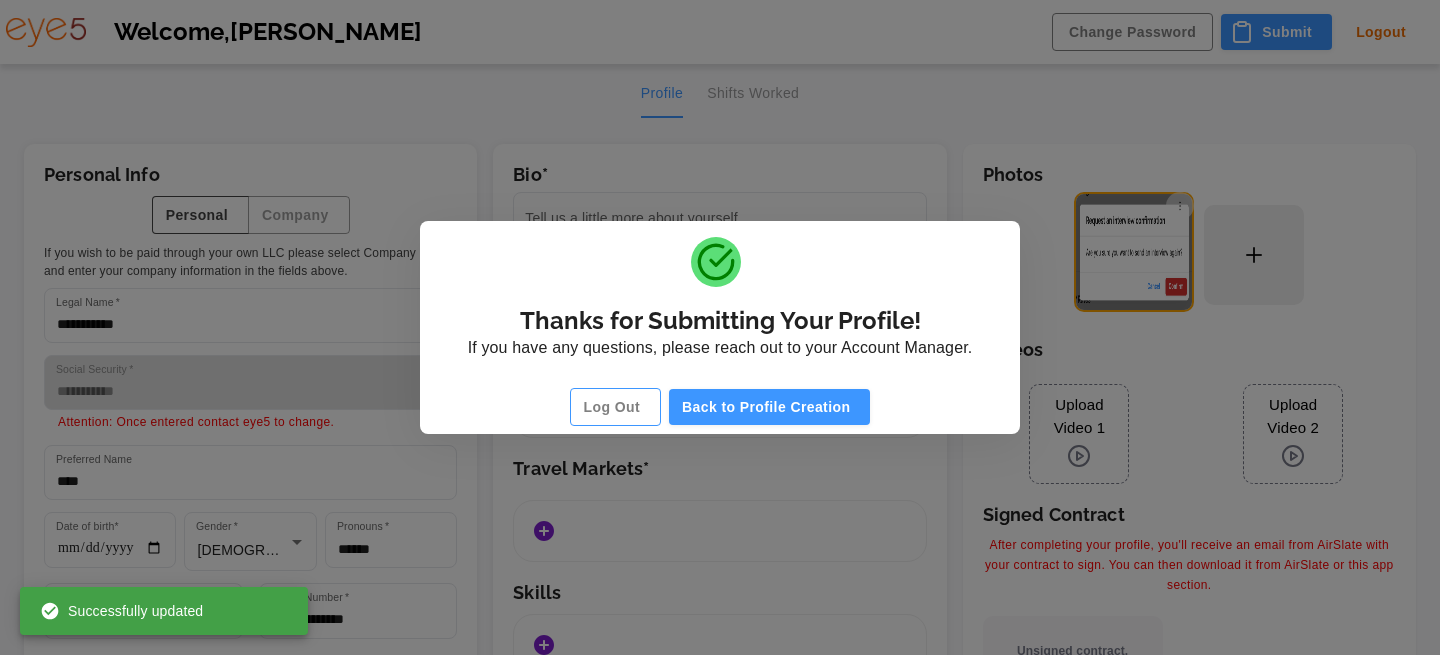 click on "Log Out" at bounding box center [615, 407] 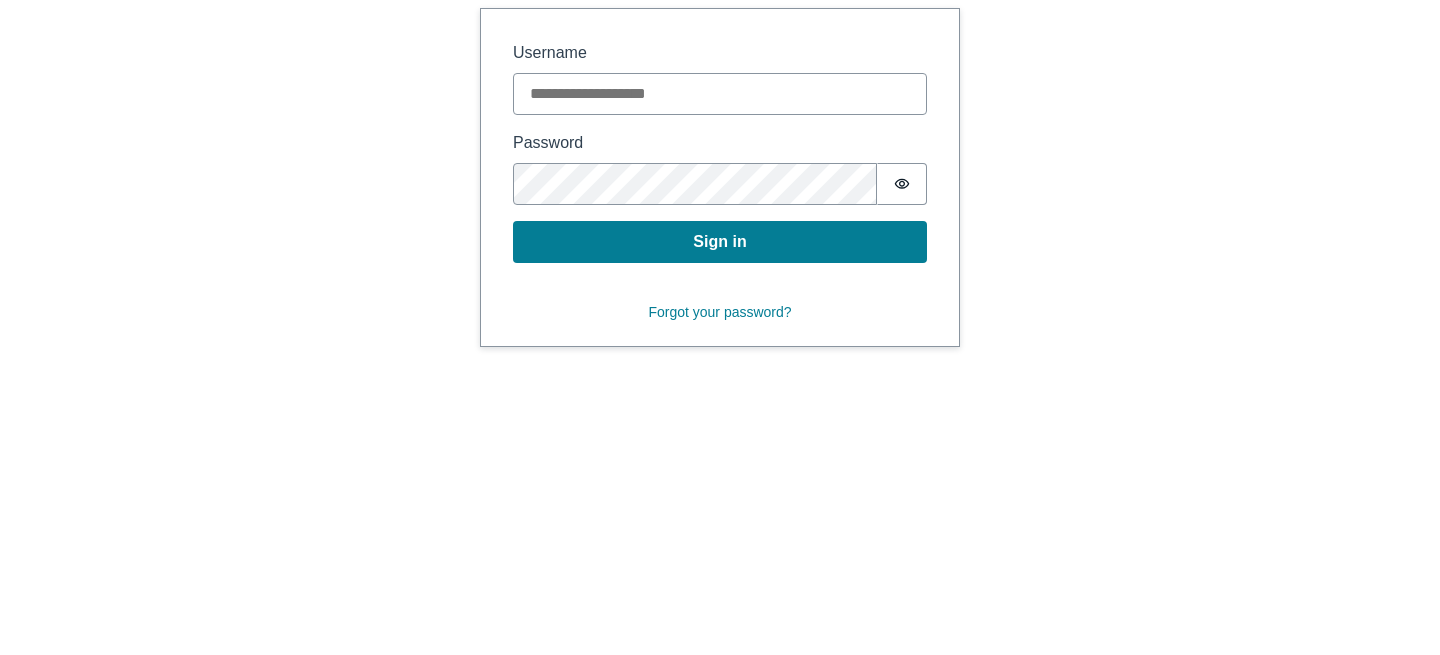 click on "Username" at bounding box center (720, 94) 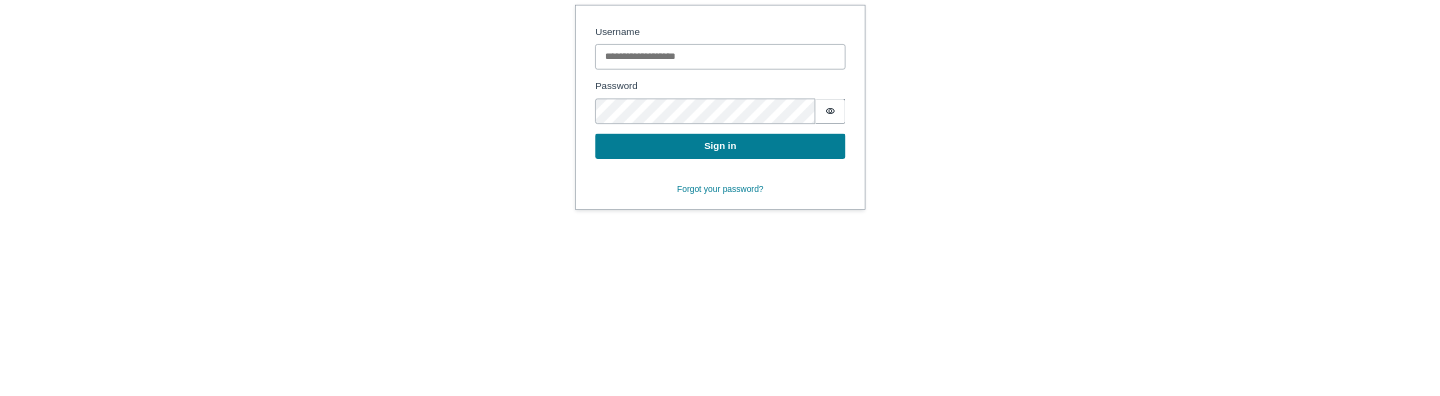 scroll, scrollTop: 0, scrollLeft: 0, axis: both 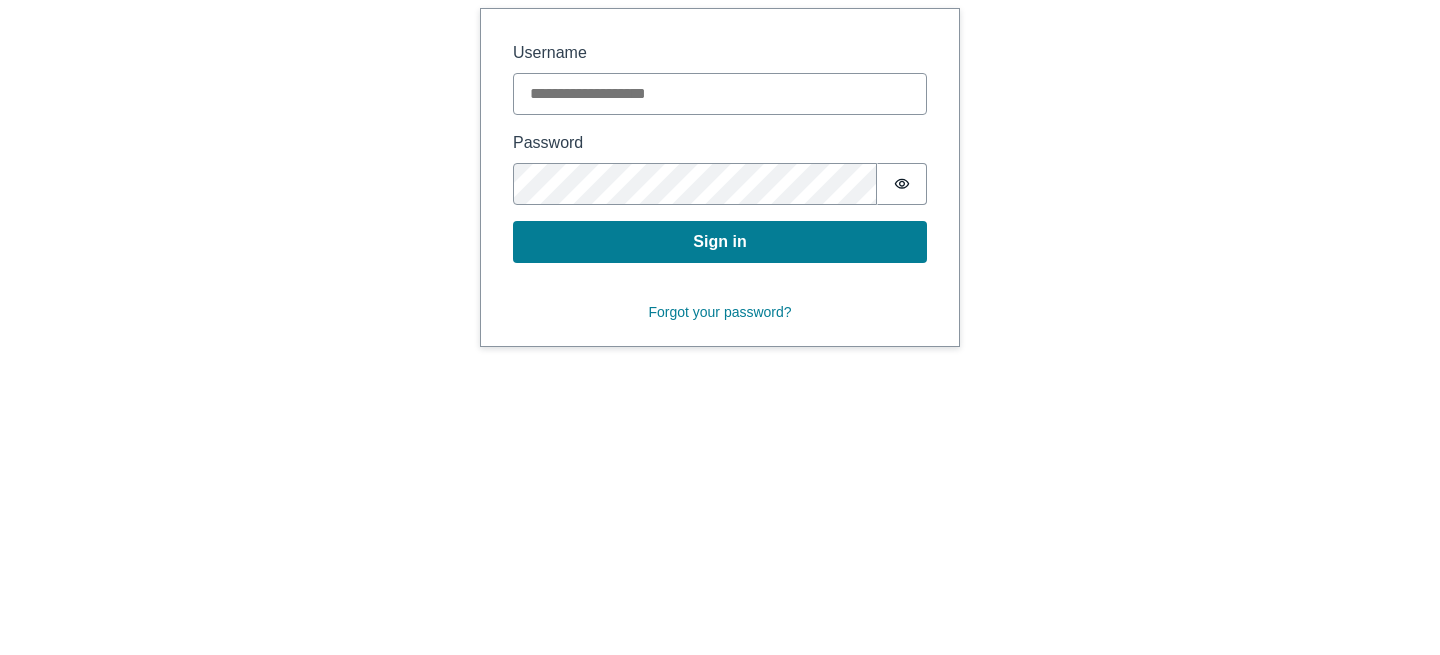 click on "Sign in Username Password Password is hidden" at bounding box center [720, 123] 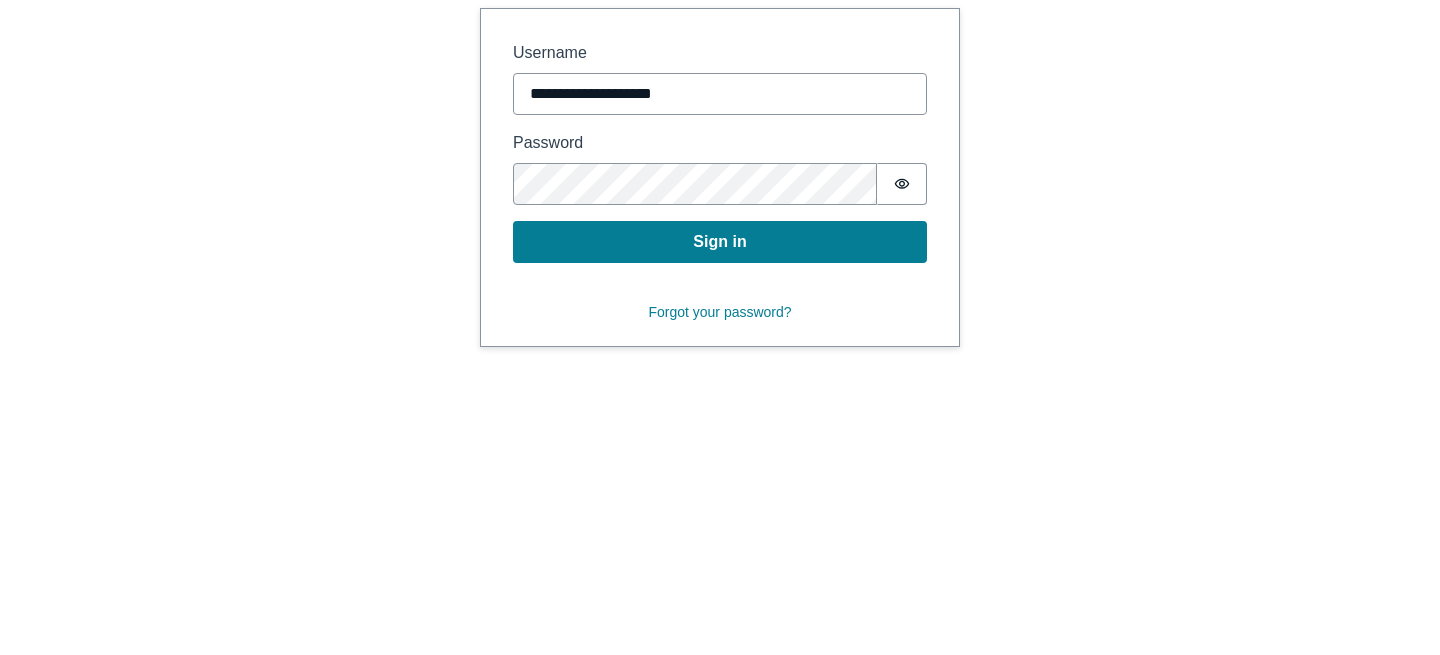 click on "**********" at bounding box center (720, 94) 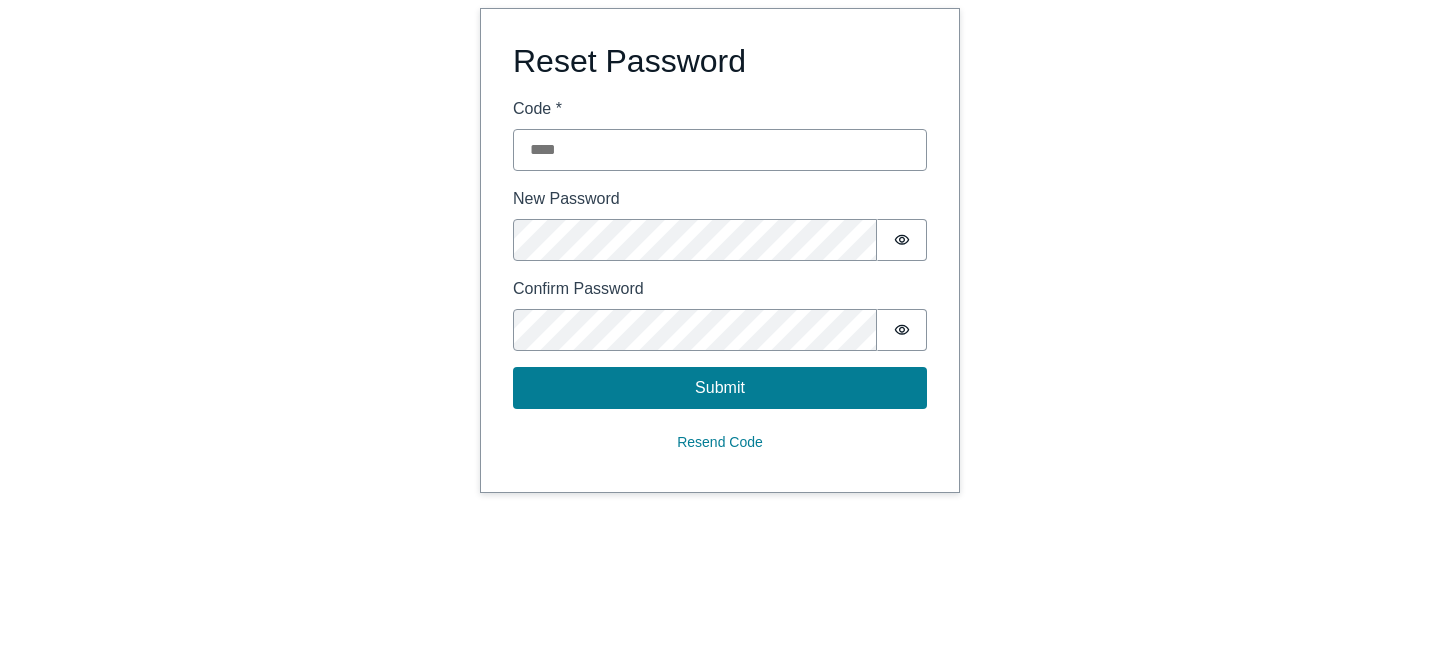 click on "Code *" at bounding box center [720, 150] 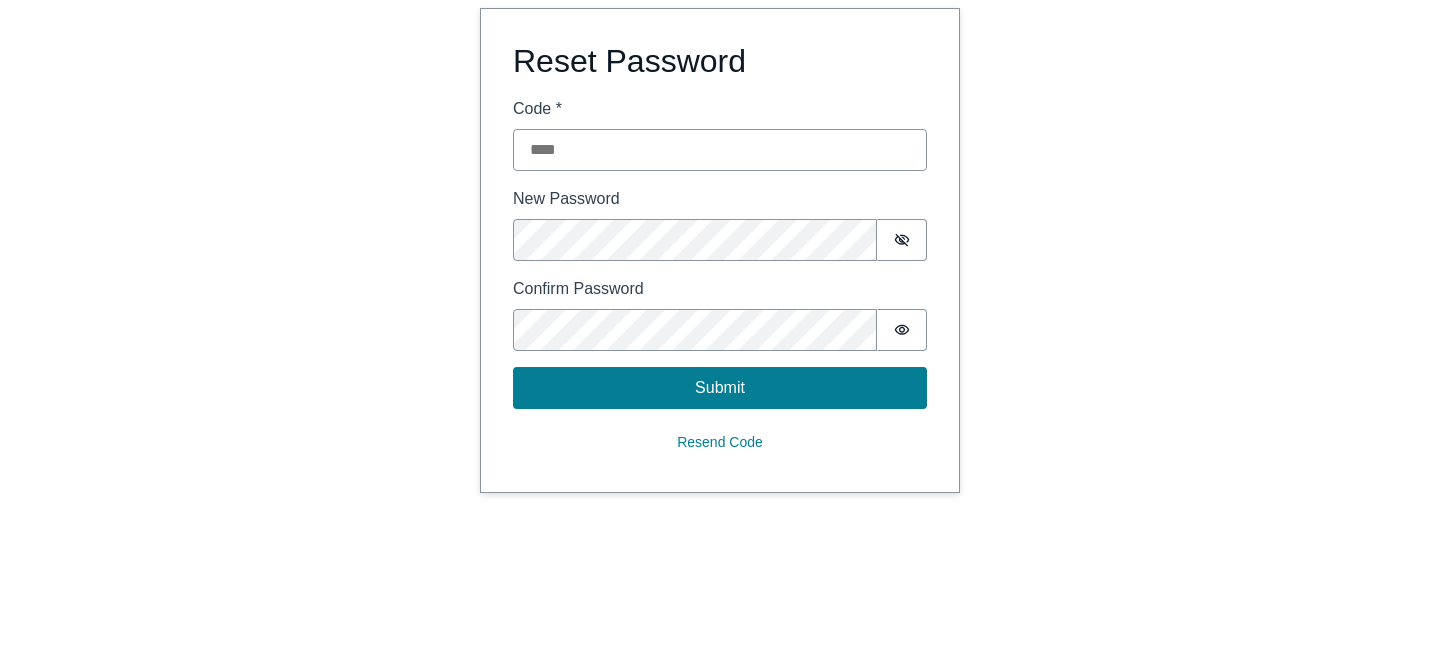 click on "Password is hidden" at bounding box center (902, 330) 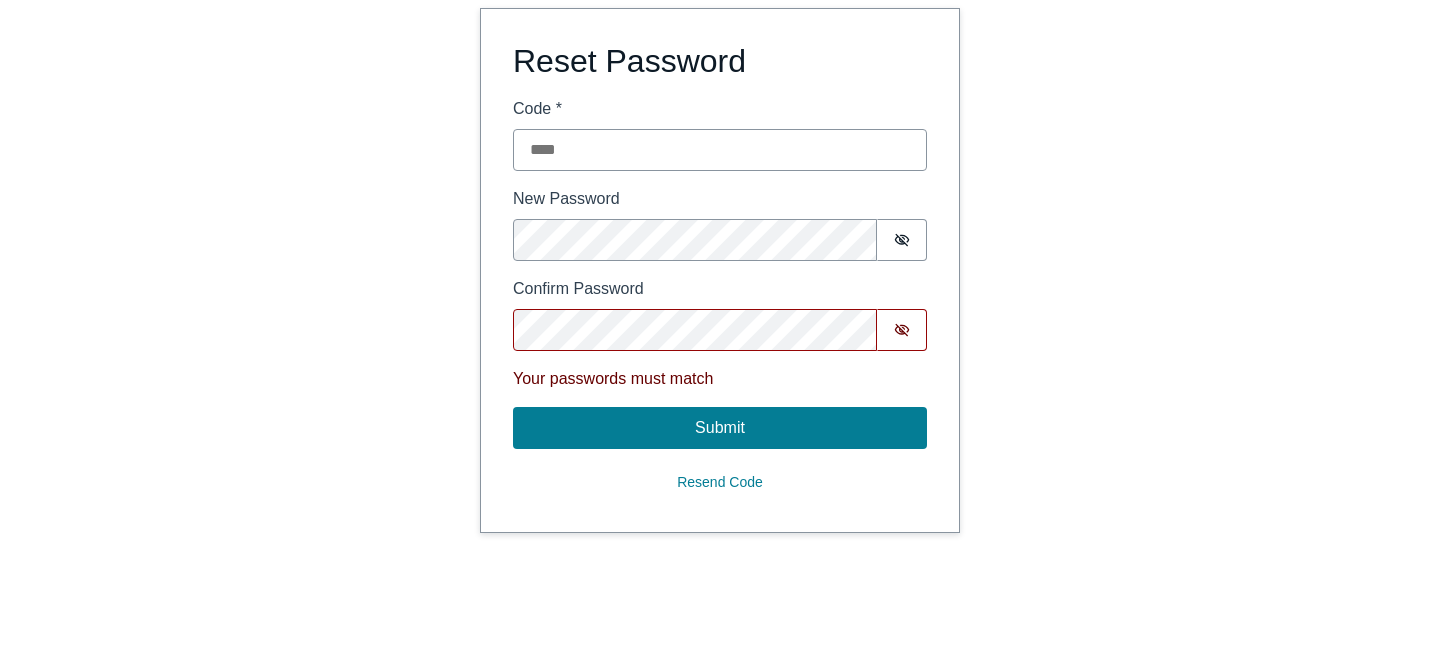 click on "Reset Password Code * ****** New Password Password is shown Confirm Password Password is shown Your passwords must match Submit Resend Code" at bounding box center [720, 270] 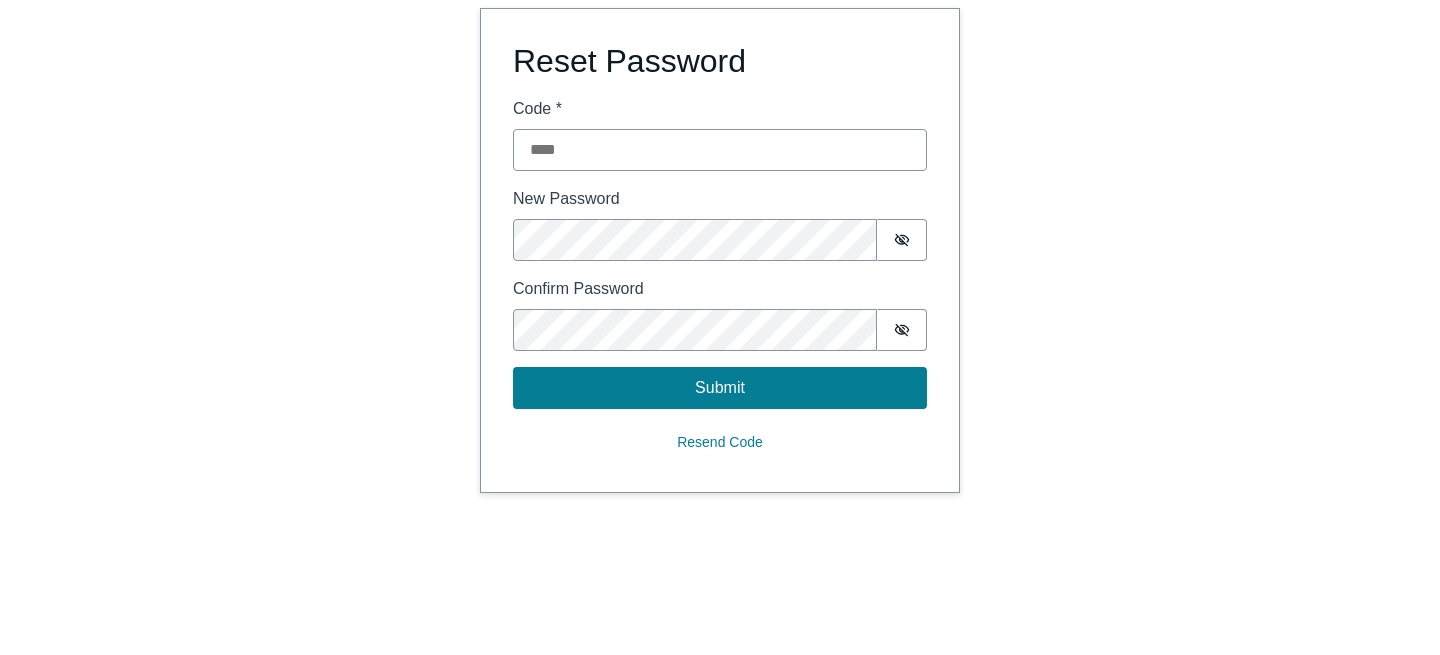 click on "Submit" at bounding box center (720, 388) 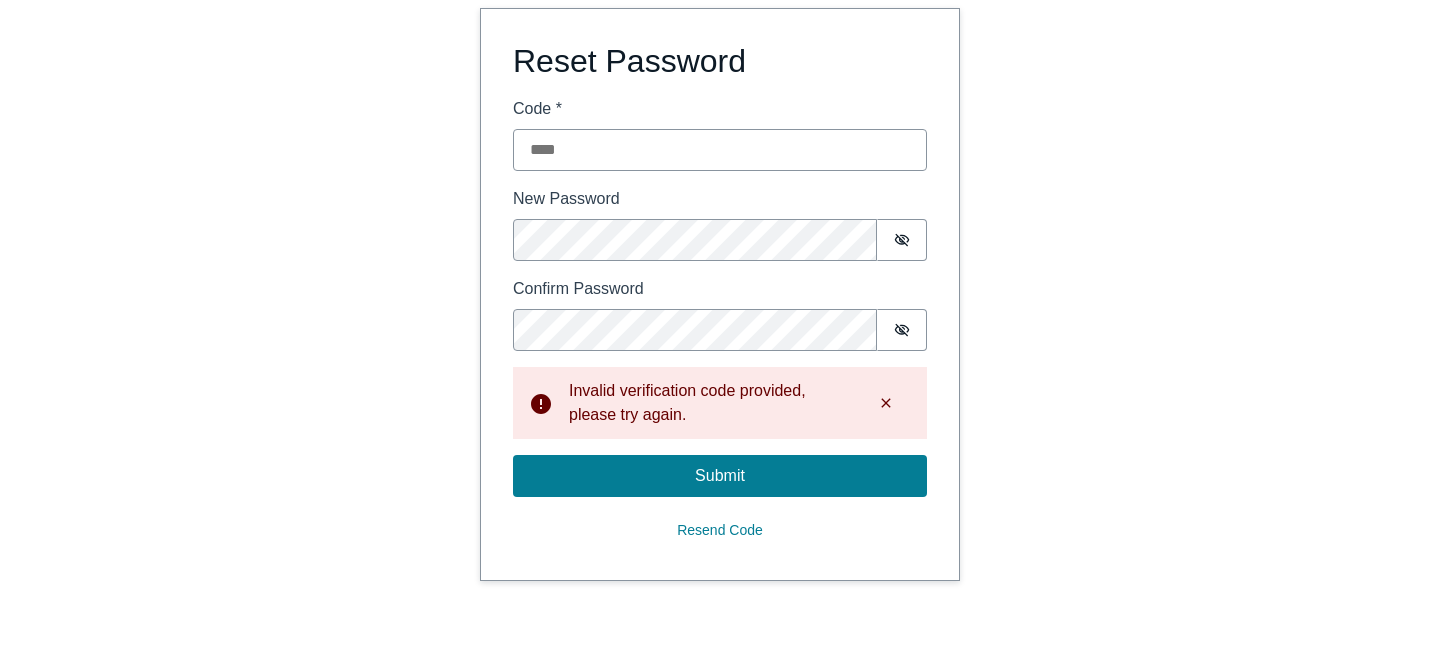 drag, startPoint x: 691, startPoint y: 147, endPoint x: 450, endPoint y: 145, distance: 241.0083 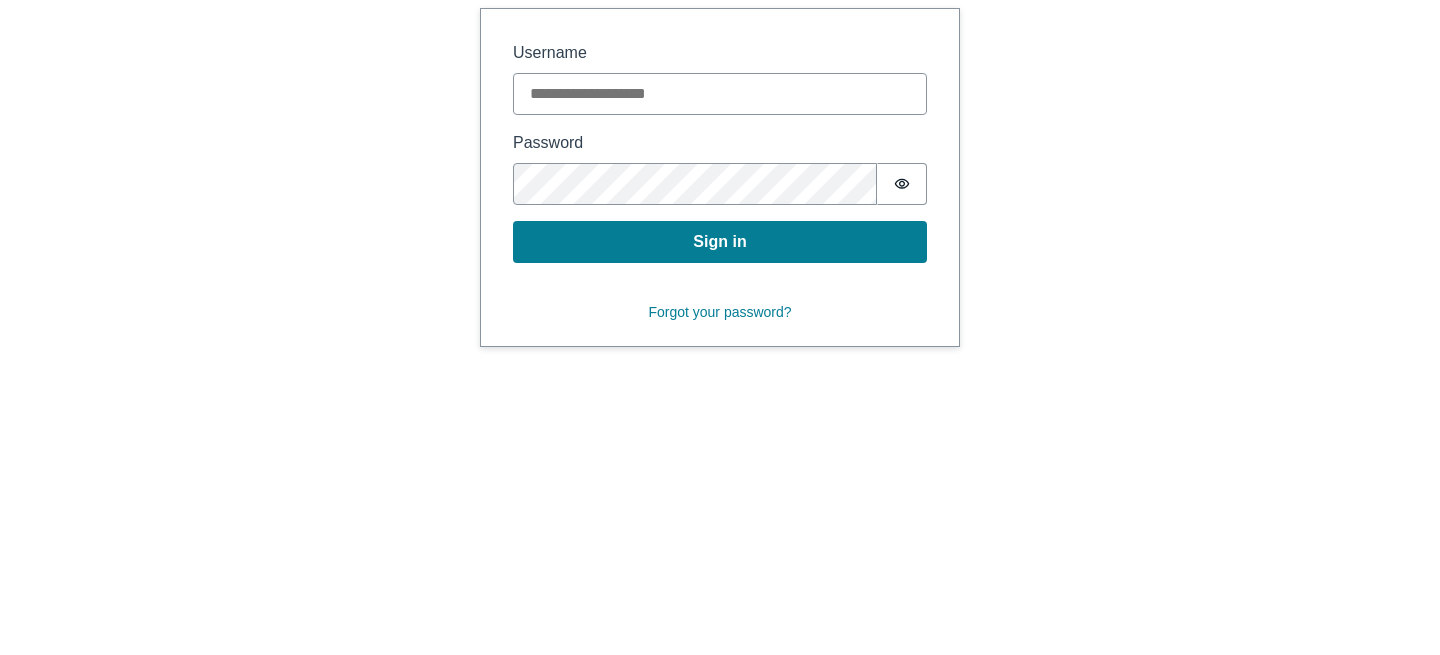 click on "Username" at bounding box center [720, 94] 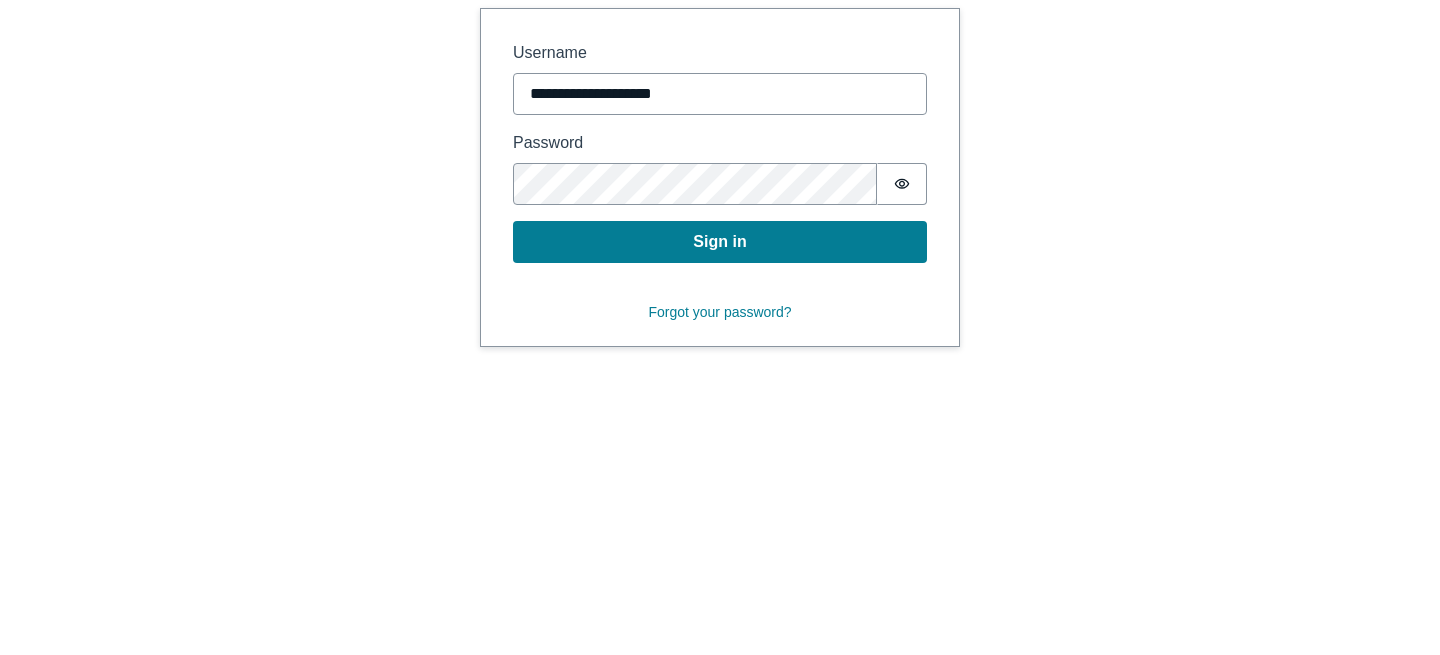 click on "**********" at bounding box center (720, 94) 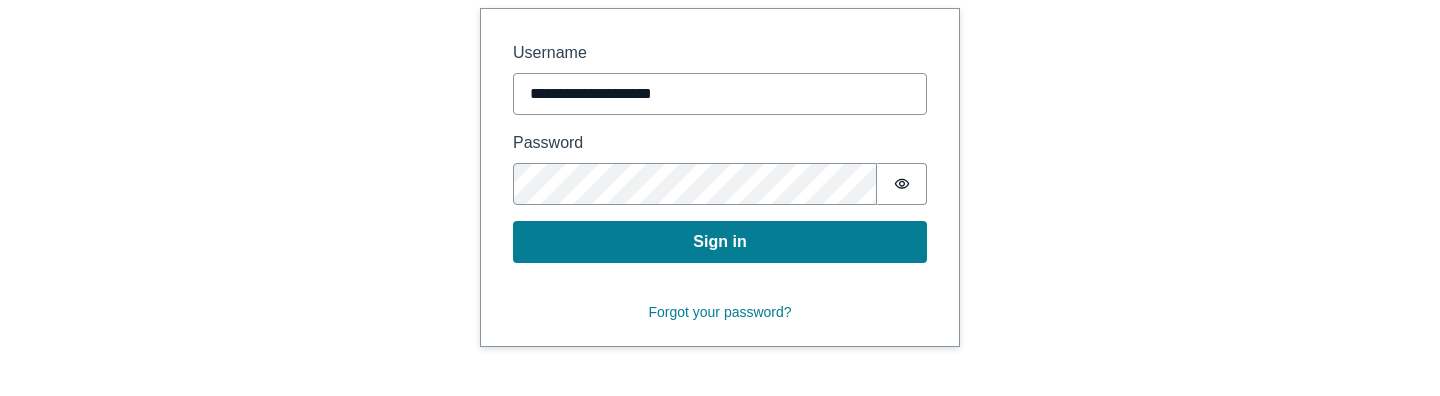 click 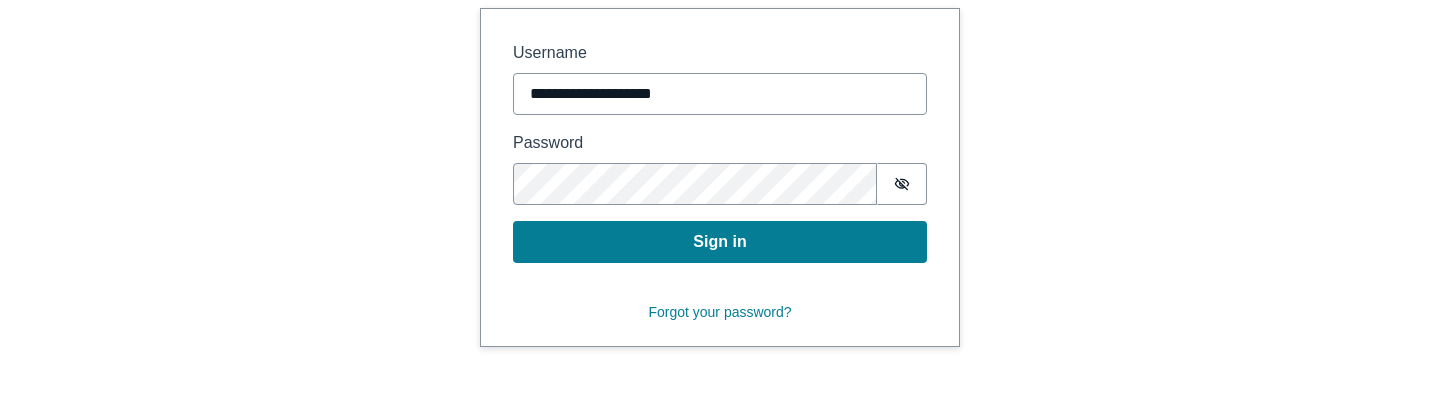 click on "**********" at bounding box center [720, 152] 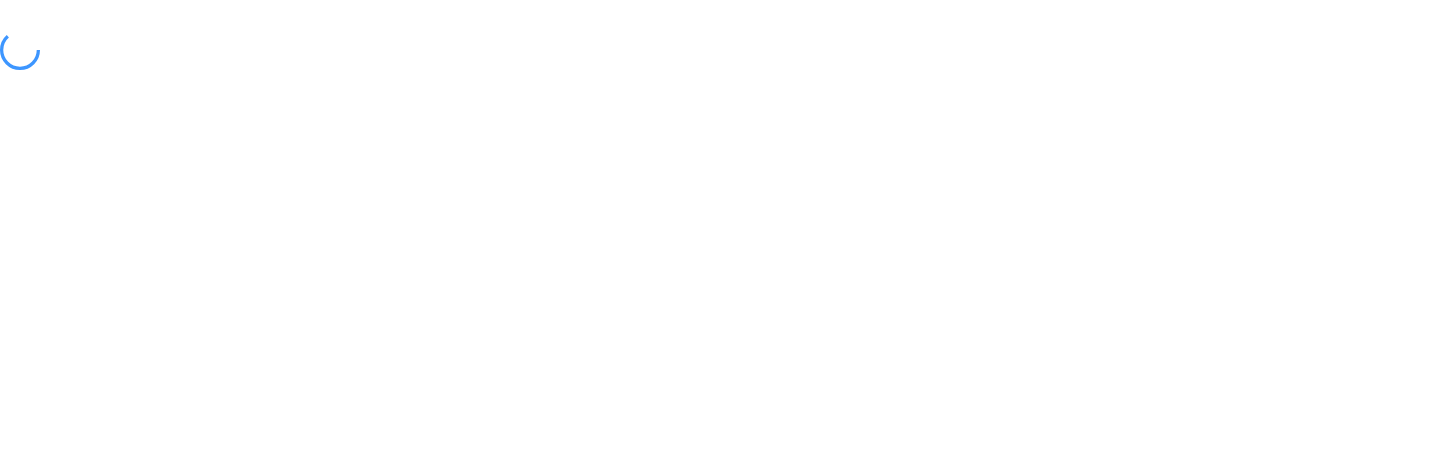 scroll, scrollTop: 0, scrollLeft: 0, axis: both 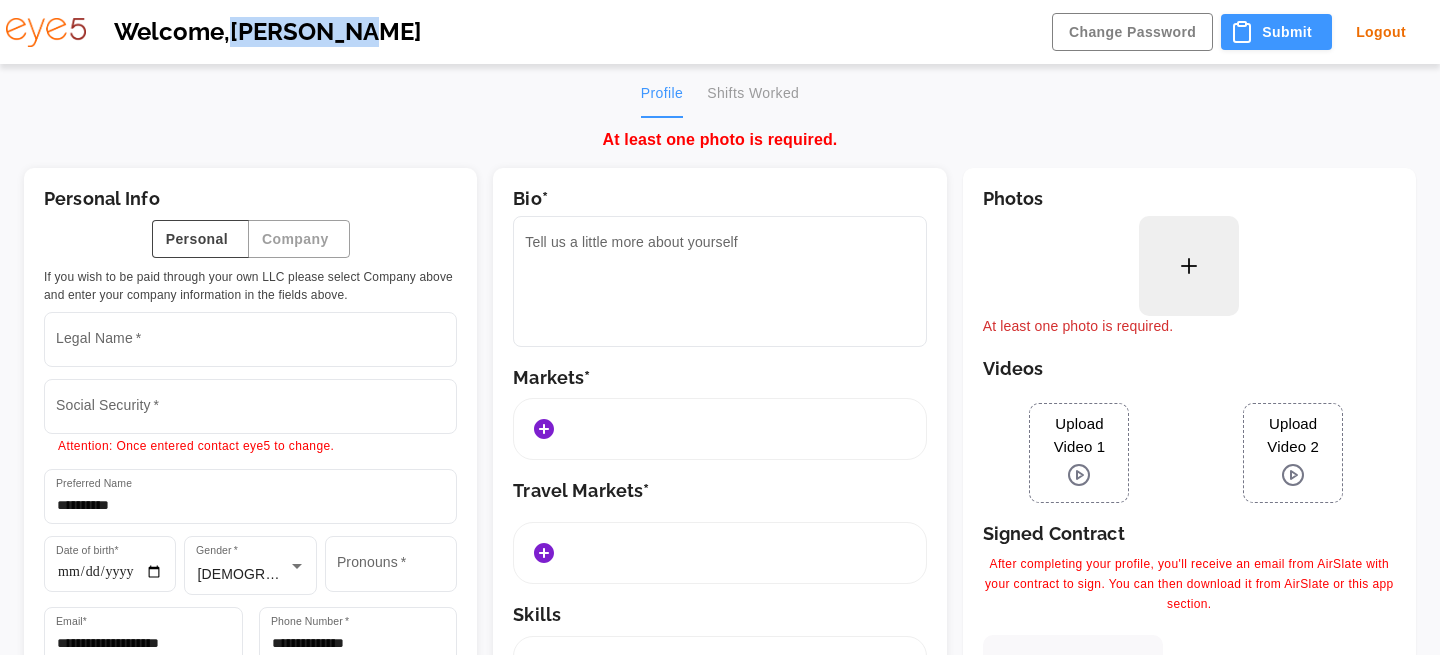 drag, startPoint x: 349, startPoint y: 38, endPoint x: 238, endPoint y: 37, distance: 111.0045 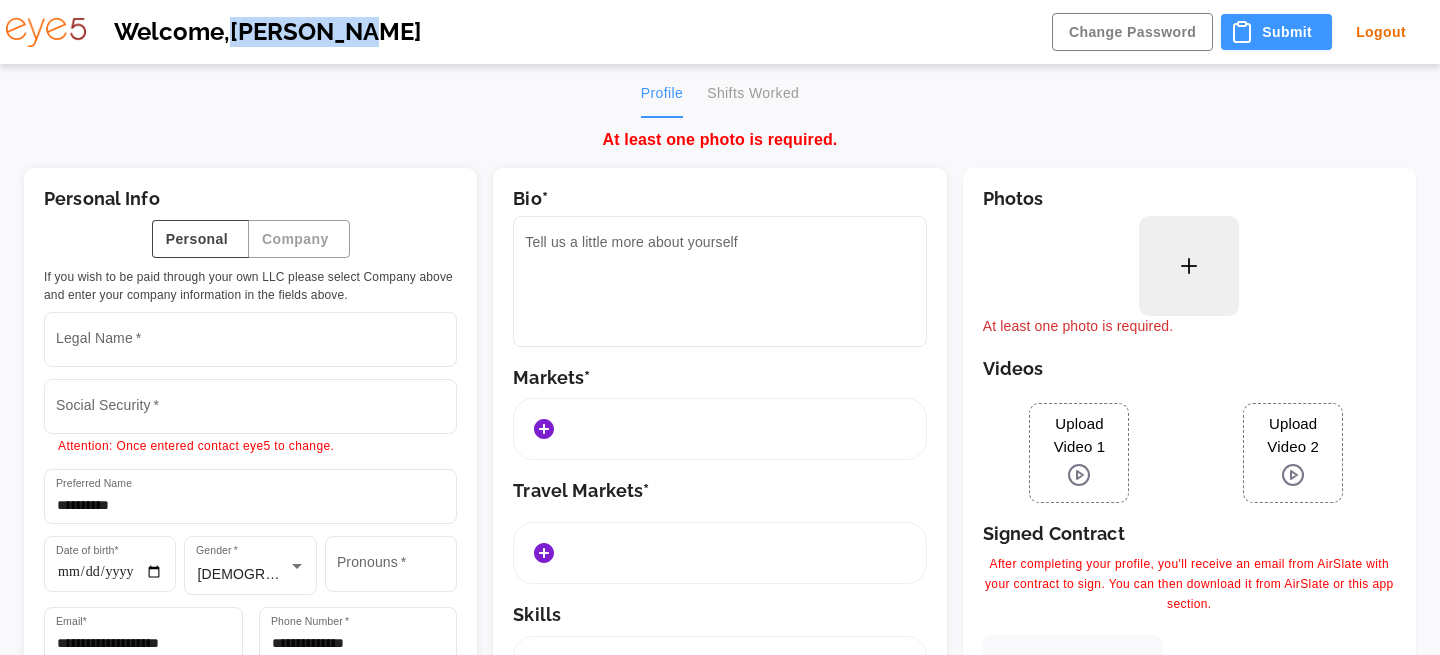 click on "Welcome,  [PERSON_NAME]" at bounding box center [569, 32] 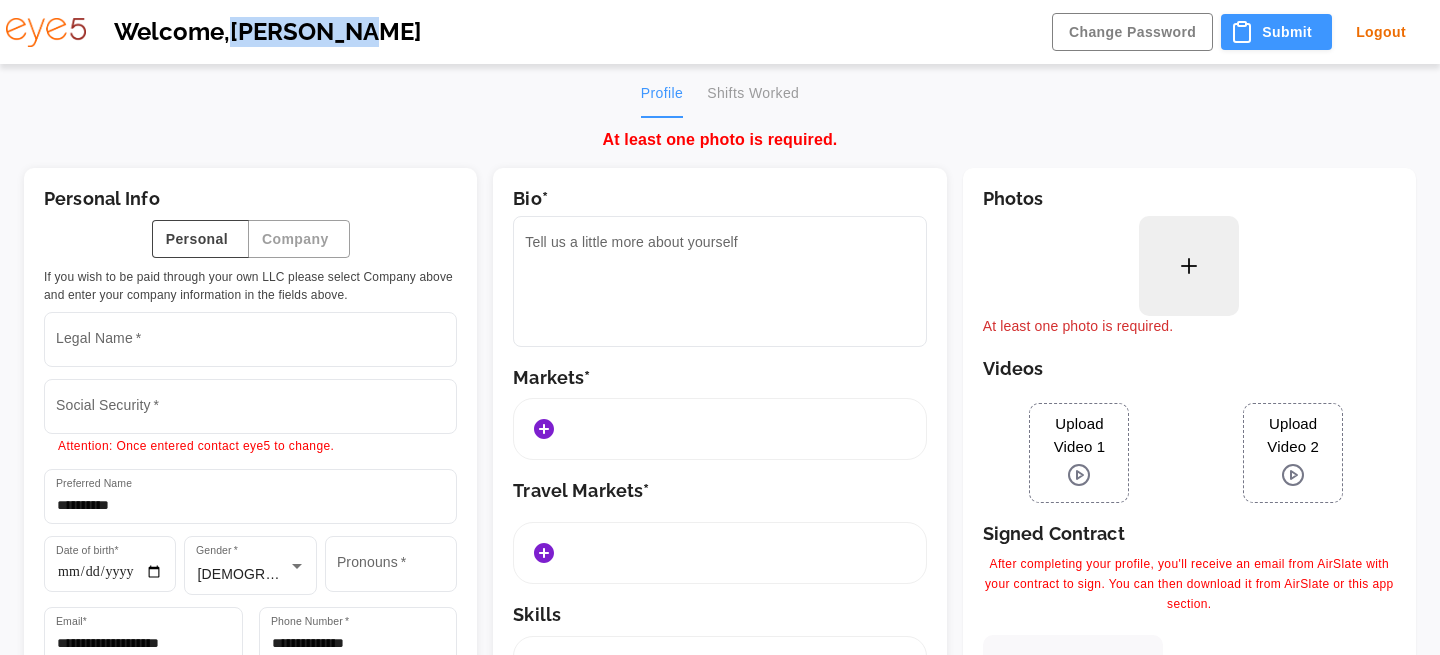copy on "[PERSON_NAME]" 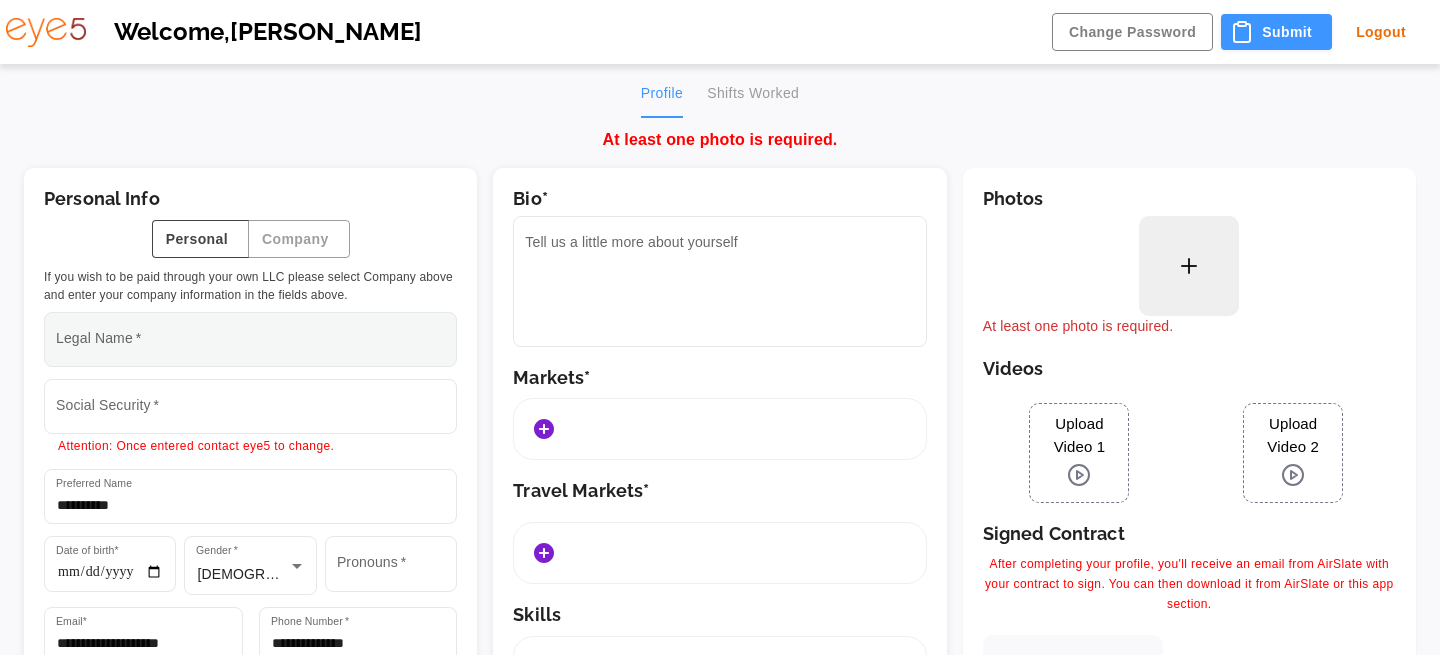 click on "Legal Name   *" at bounding box center (250, 339) 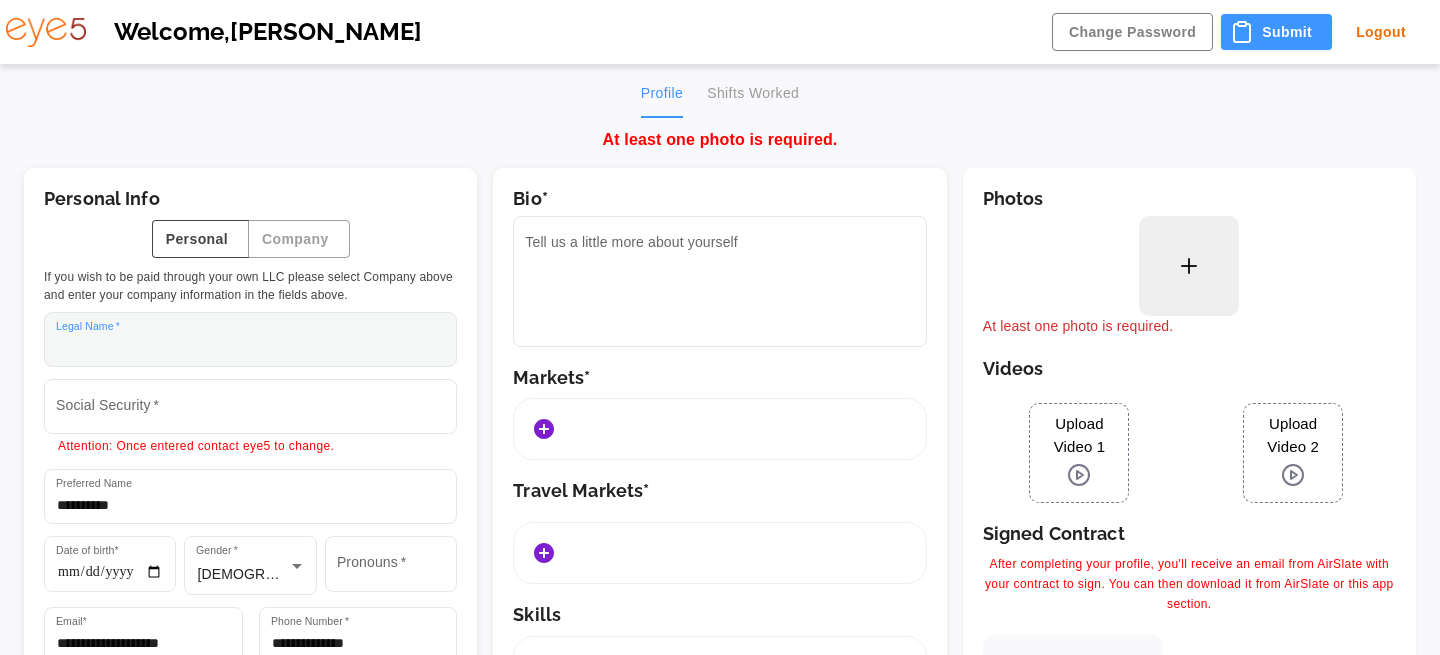 paste on "**********" 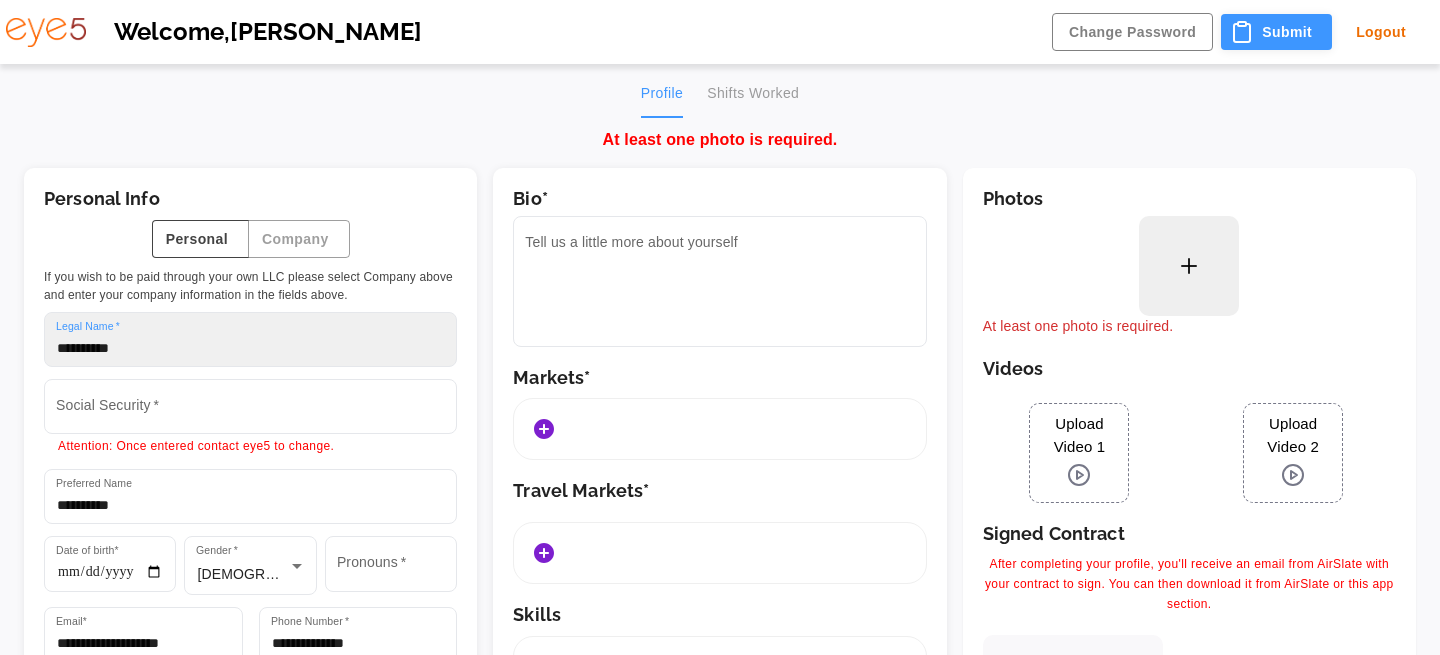 type on "**********" 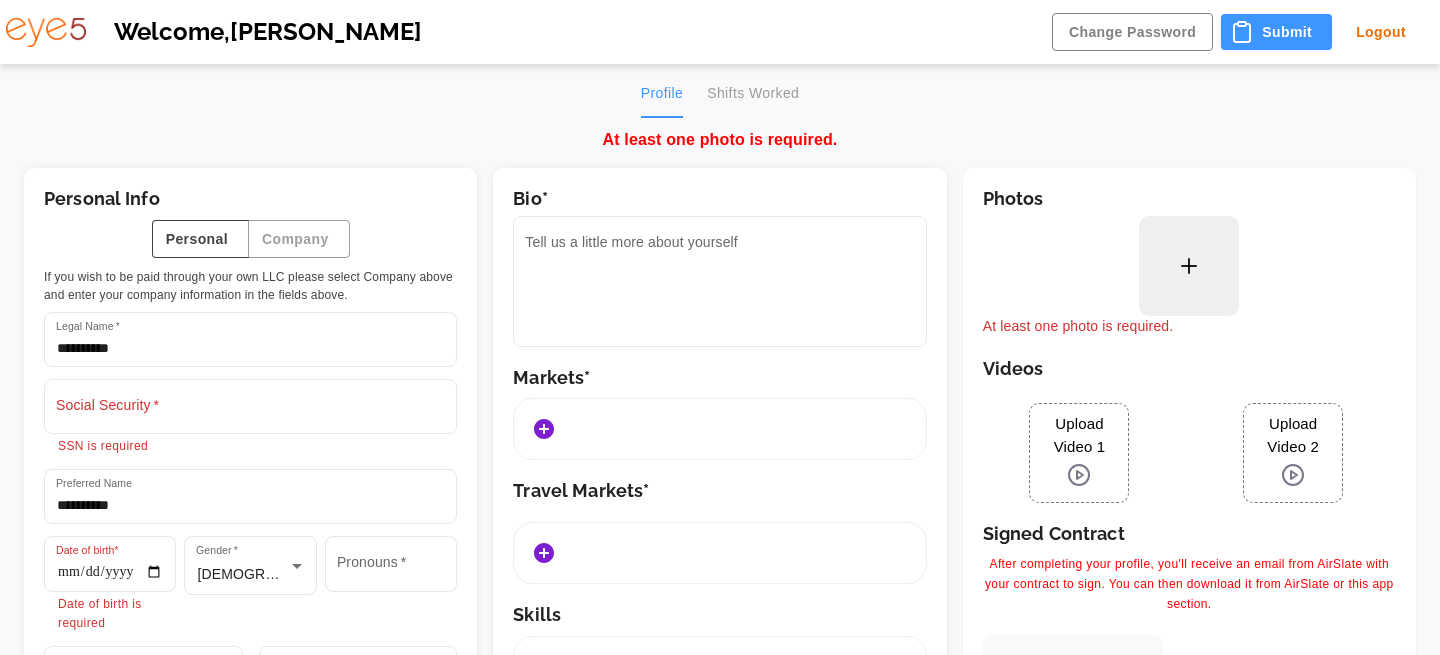 click 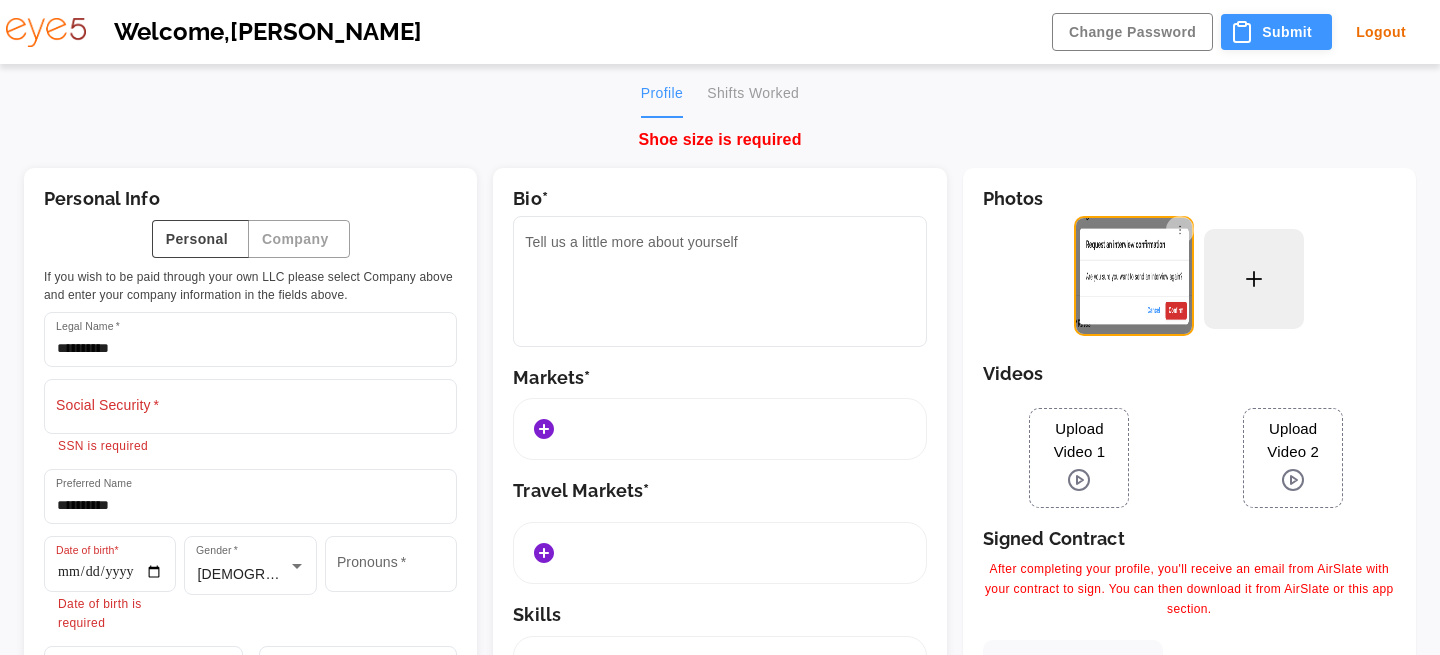 click on "Submit" at bounding box center (1276, 32) 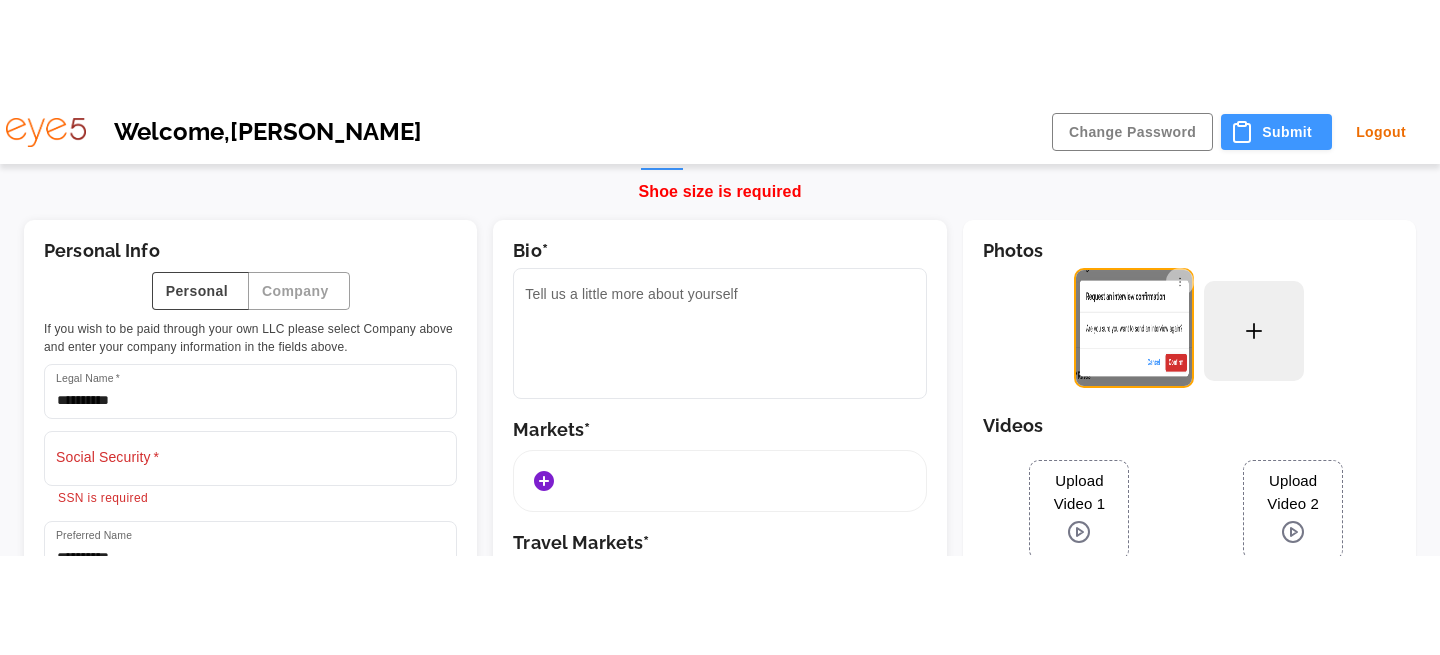 scroll, scrollTop: 0, scrollLeft: 0, axis: both 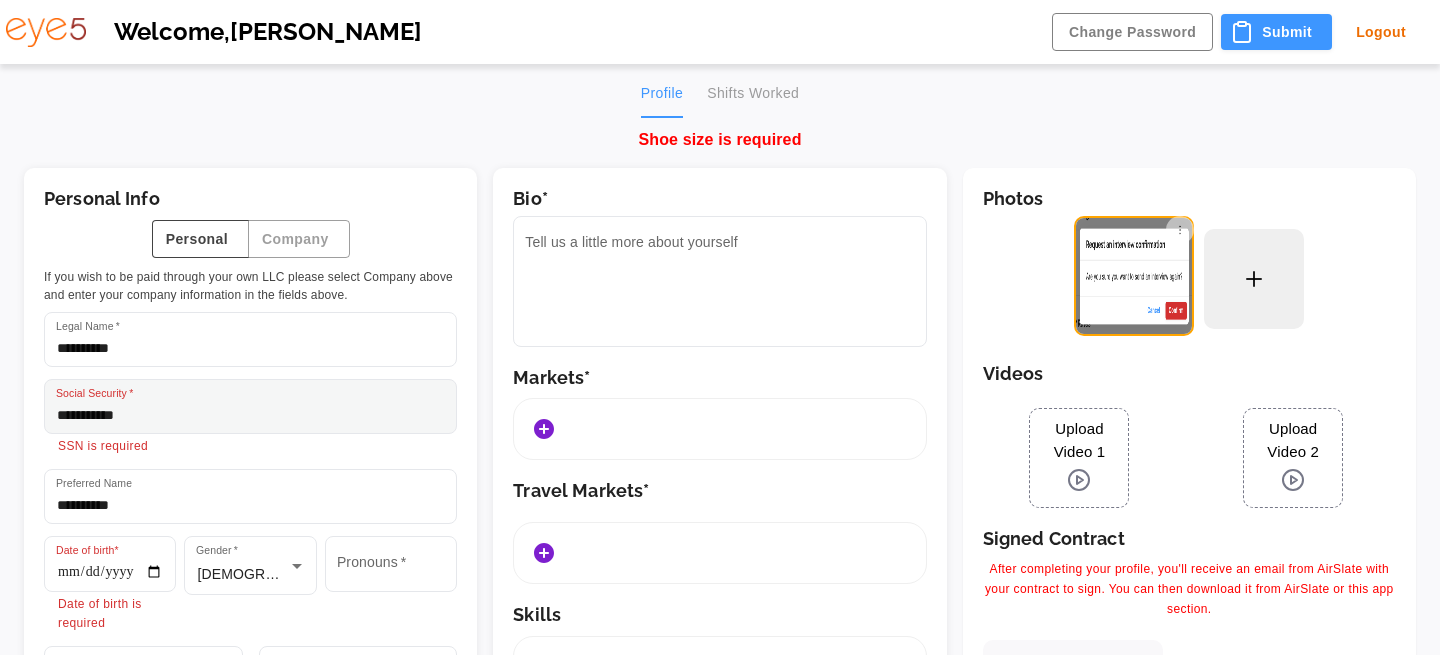click on "Social Security   *" at bounding box center (250, 406) 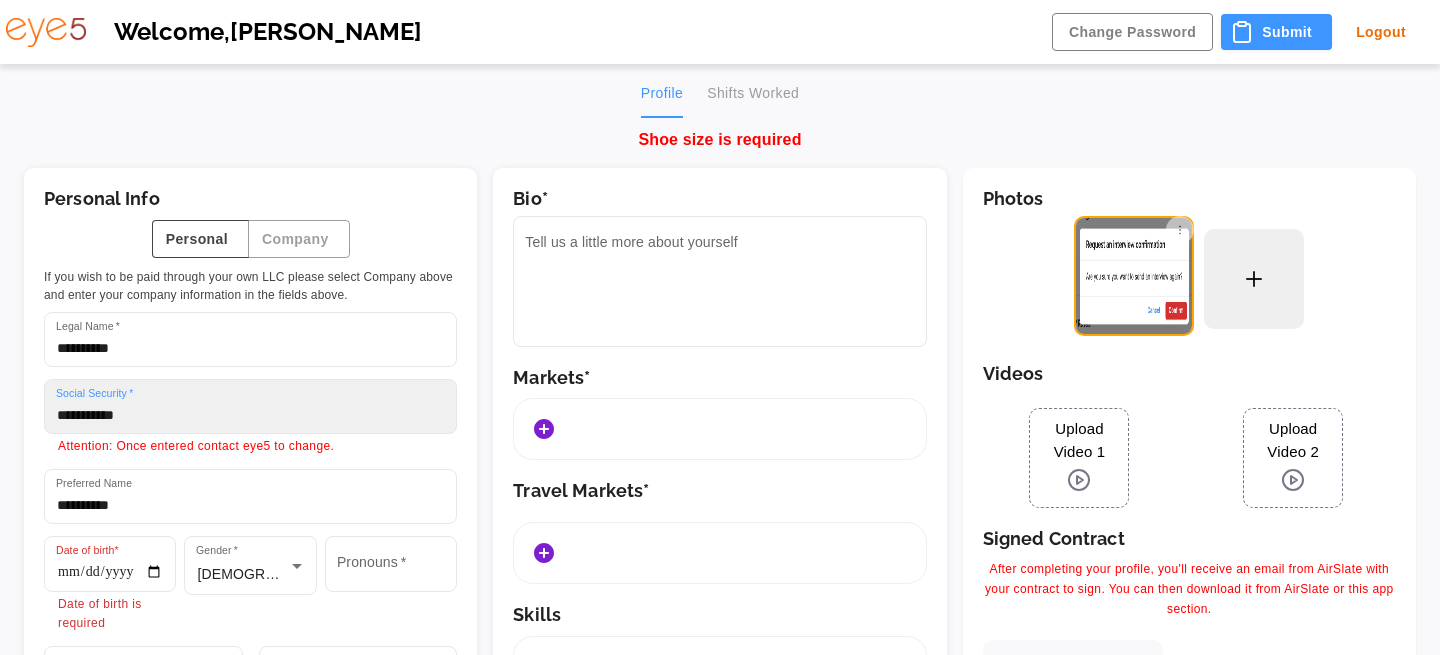 type on "**********" 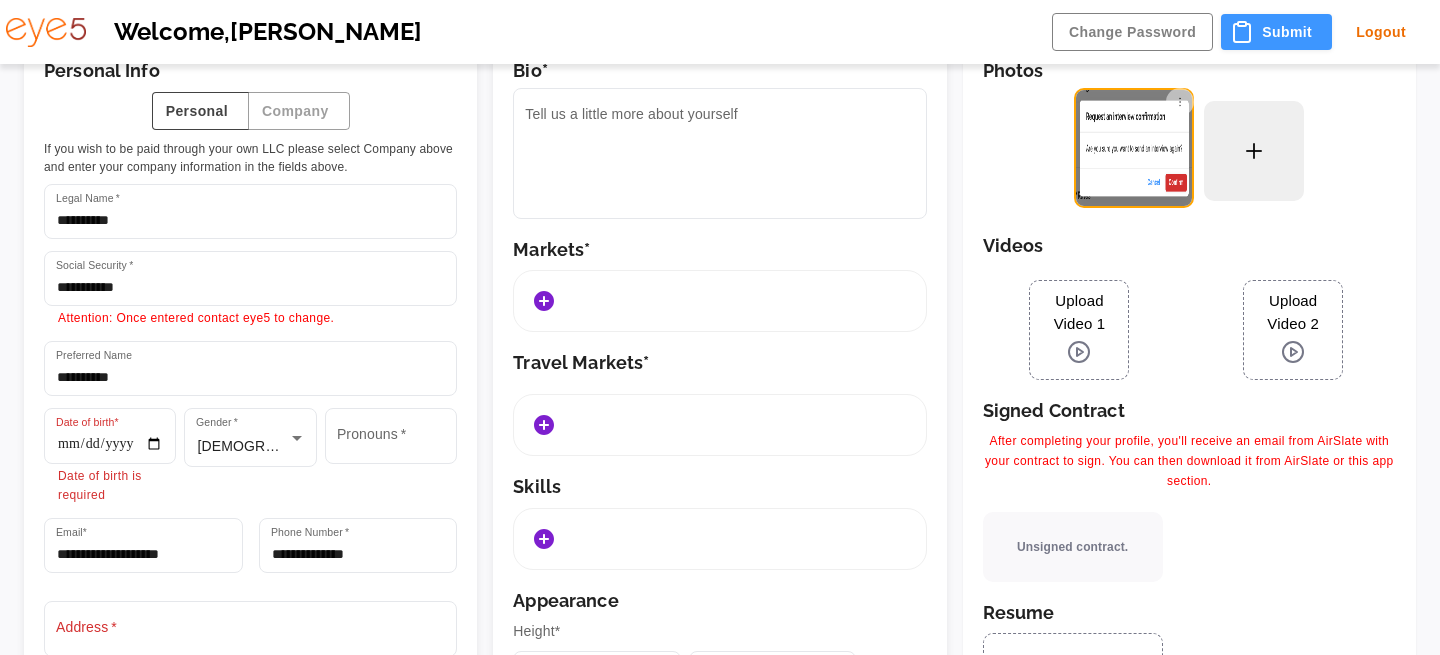 scroll, scrollTop: 134, scrollLeft: 0, axis: vertical 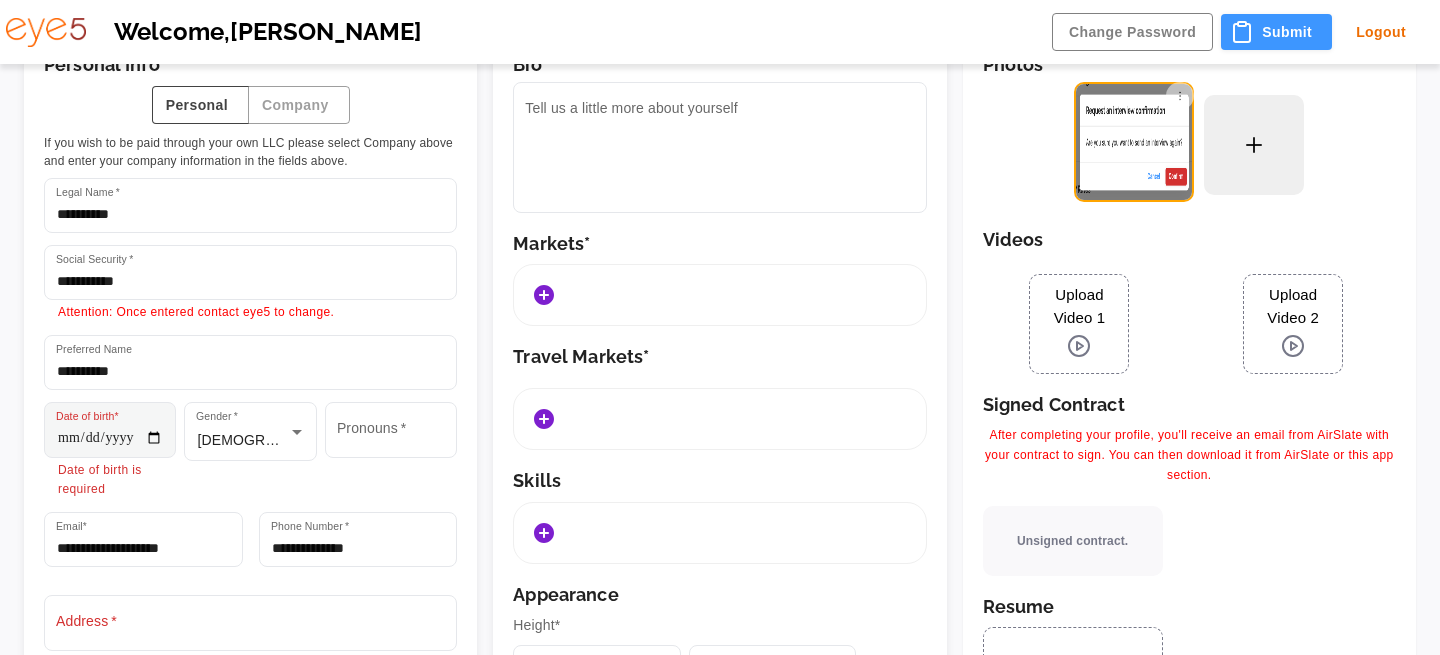 click on "Date of birth*" at bounding box center [110, 429] 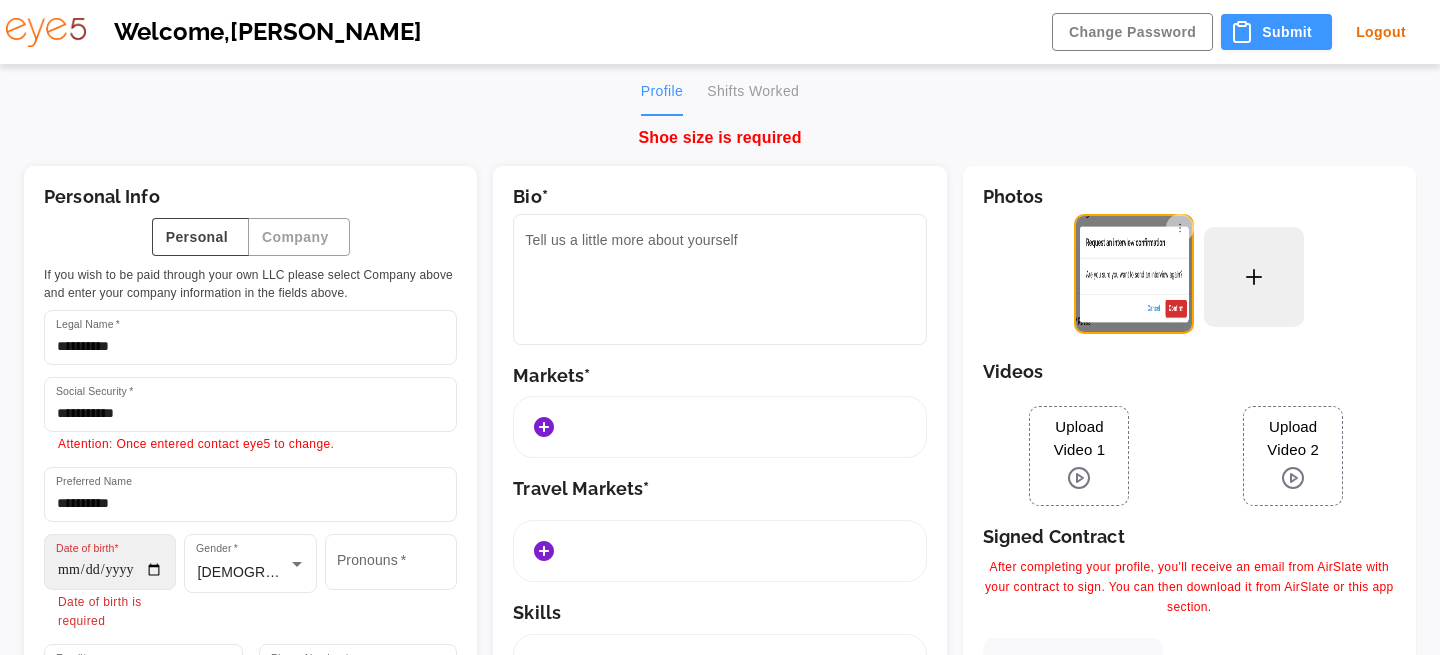 scroll, scrollTop: 0, scrollLeft: 0, axis: both 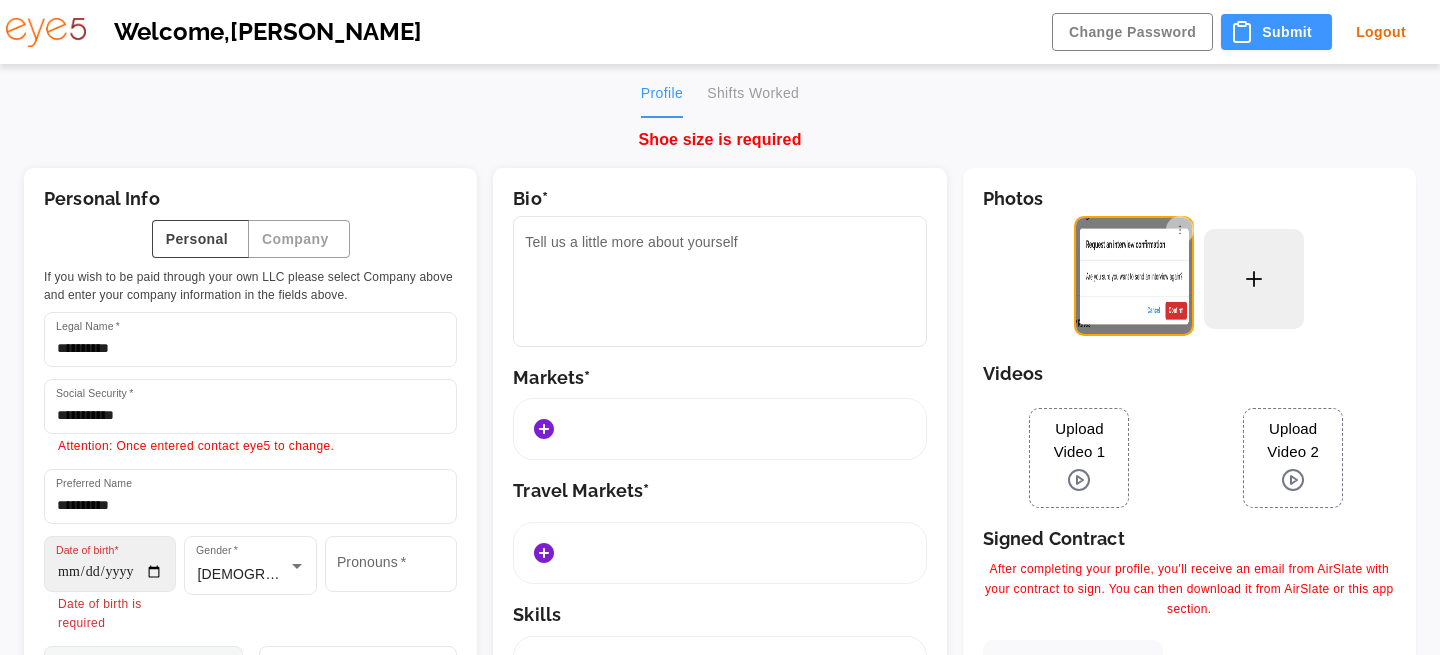 click on "**********" at bounding box center [143, 673] 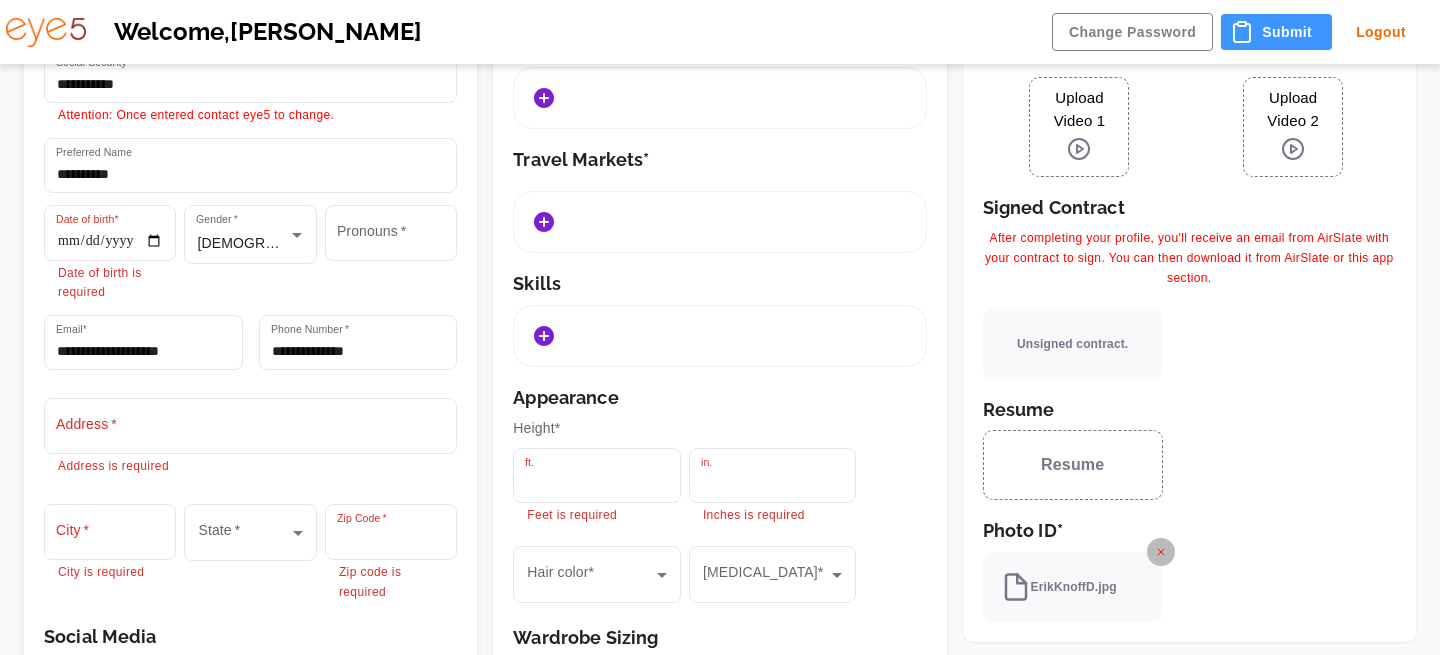 scroll, scrollTop: 342, scrollLeft: 0, axis: vertical 